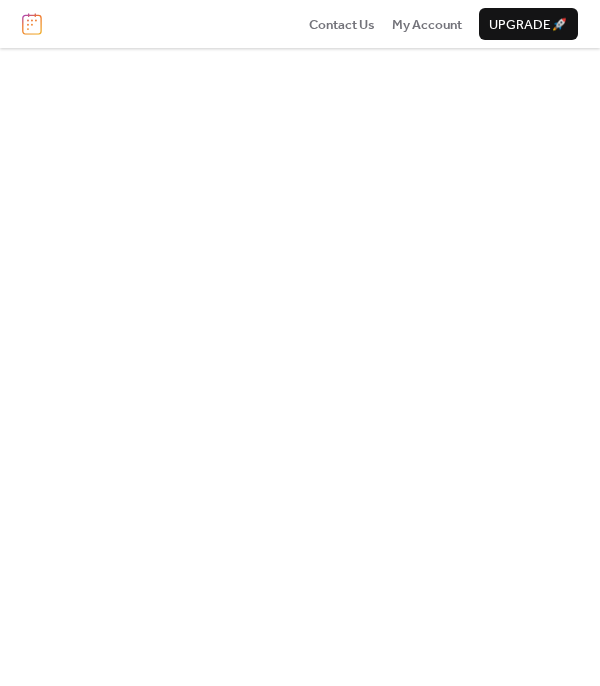 scroll, scrollTop: 0, scrollLeft: 0, axis: both 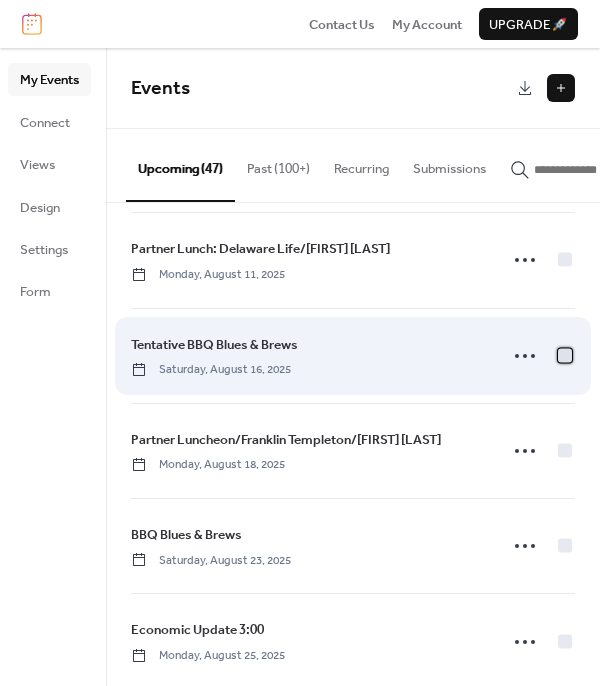 click at bounding box center (565, 355) 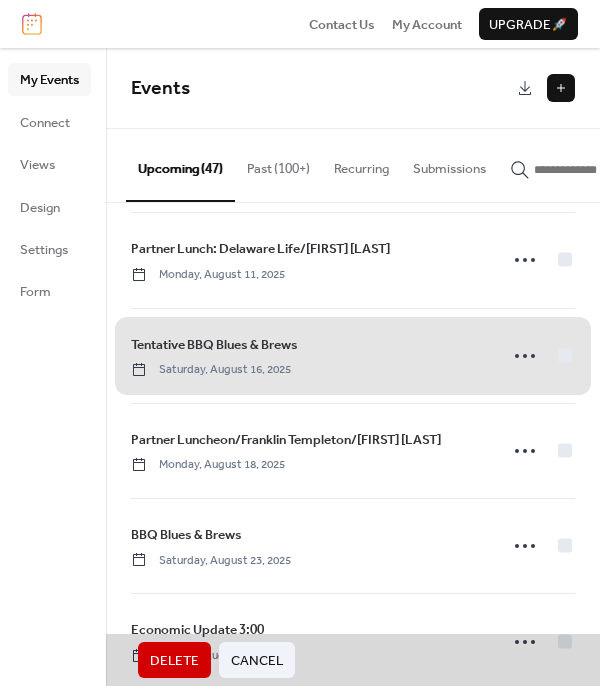 click on "Tentative BBQ Blues & Brews Saturday, [MONTH] [DAY], [YEAR]" at bounding box center [353, 355] 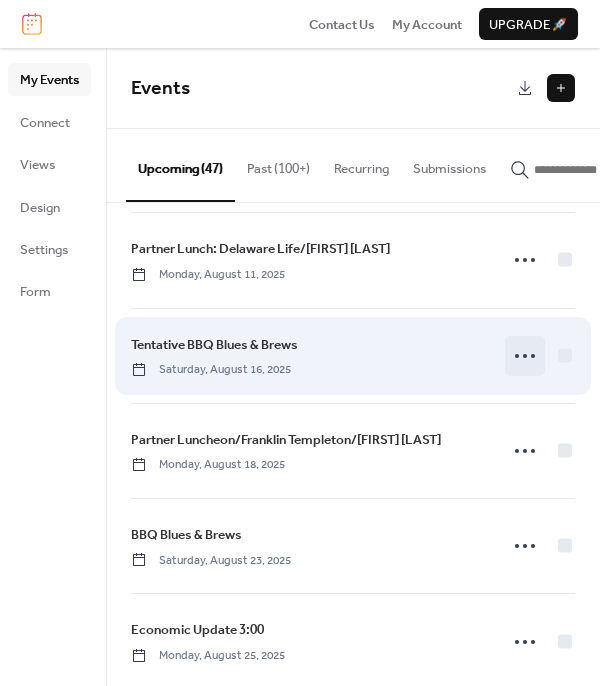 drag, startPoint x: 492, startPoint y: 351, endPoint x: 513, endPoint y: 361, distance: 23.259407 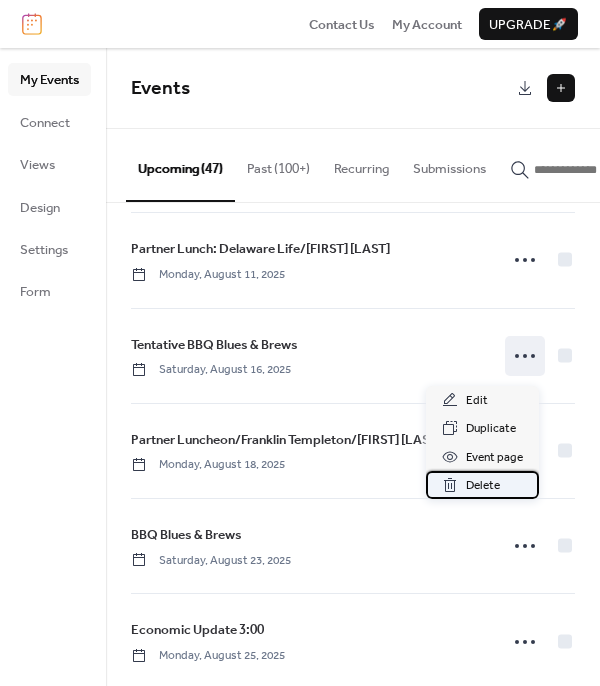 click on "Delete" at bounding box center (483, 486) 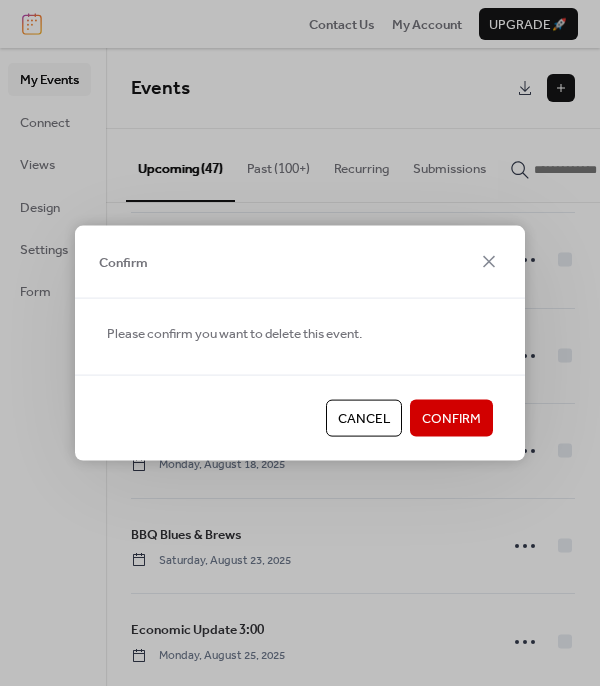 click on "Confirm" at bounding box center [451, 419] 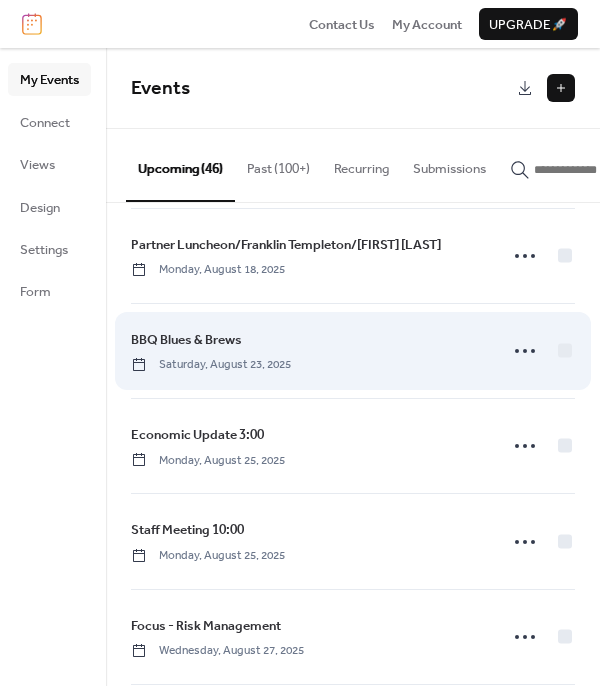 scroll, scrollTop: 400, scrollLeft: 0, axis: vertical 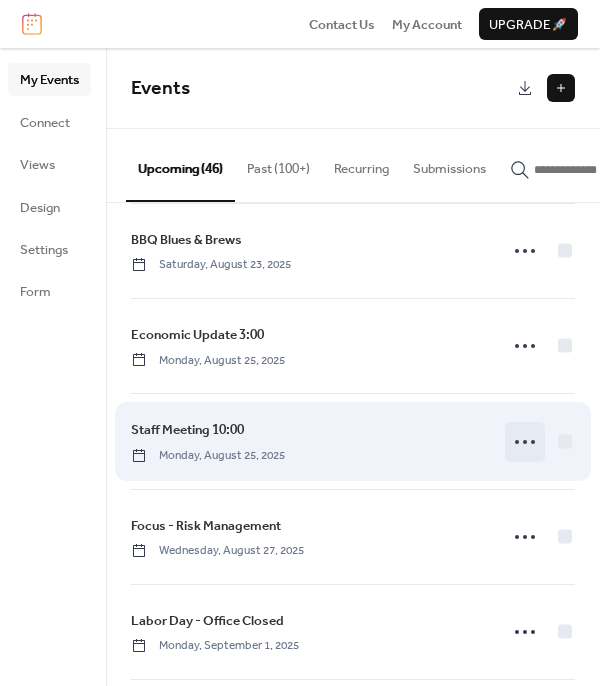 click 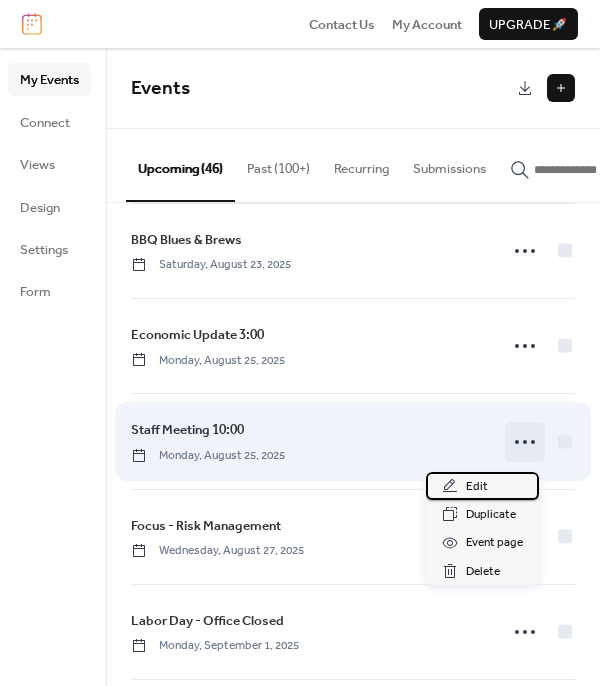 click on "Edit" at bounding box center [477, 487] 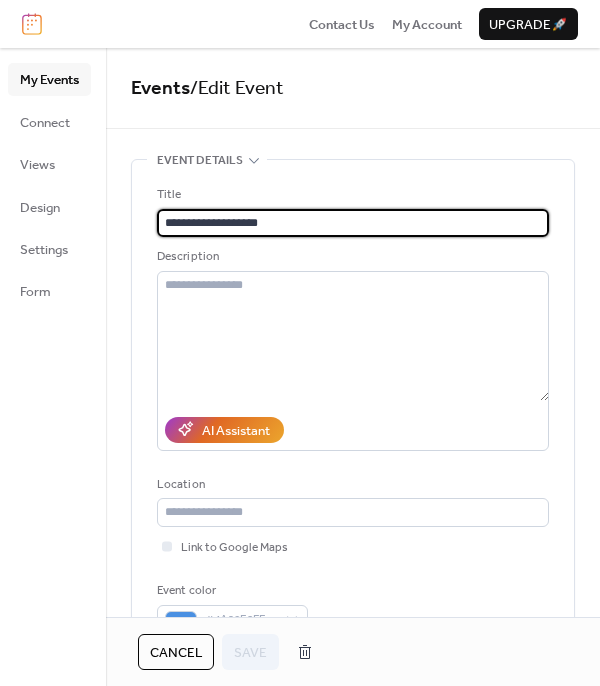 drag, startPoint x: 239, startPoint y: 224, endPoint x: 289, endPoint y: 216, distance: 50.635956 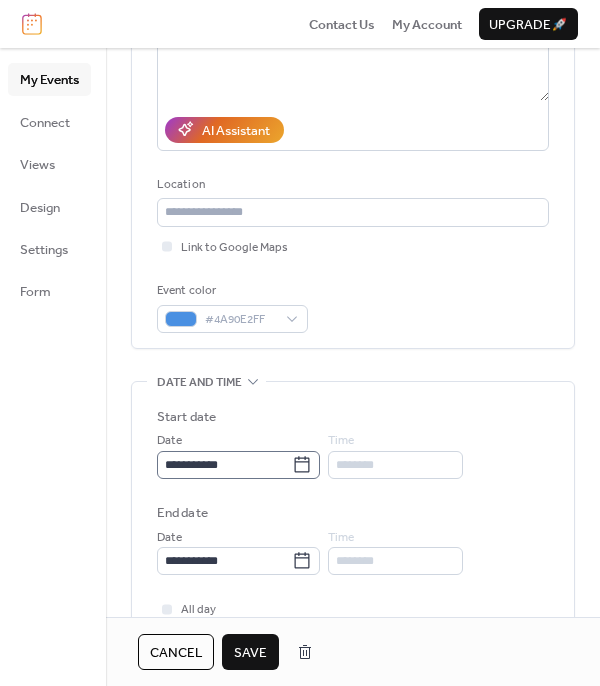 scroll, scrollTop: 400, scrollLeft: 0, axis: vertical 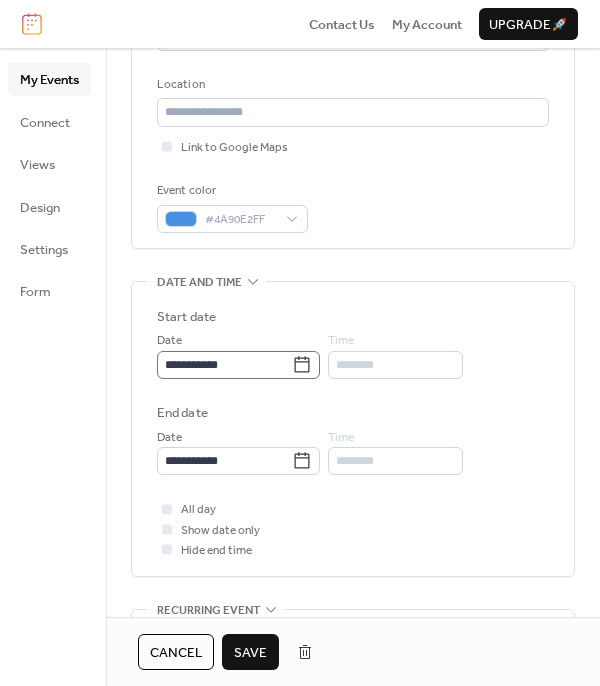 type on "**********" 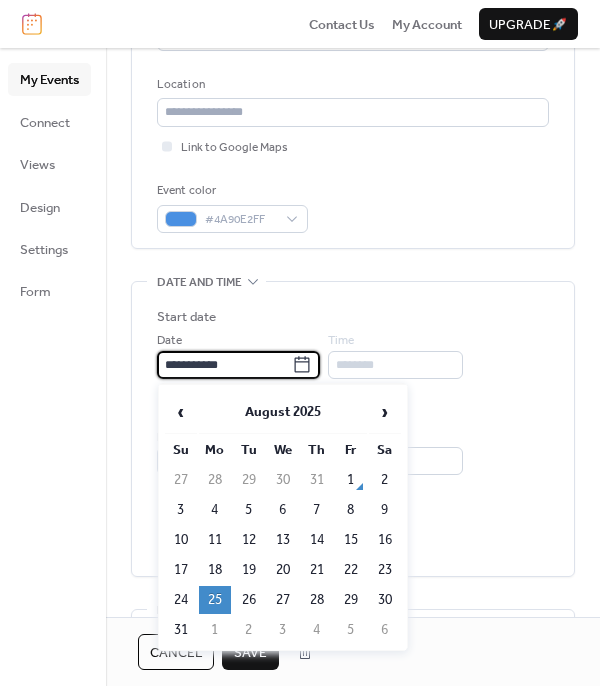 click on "**********" at bounding box center [224, 365] 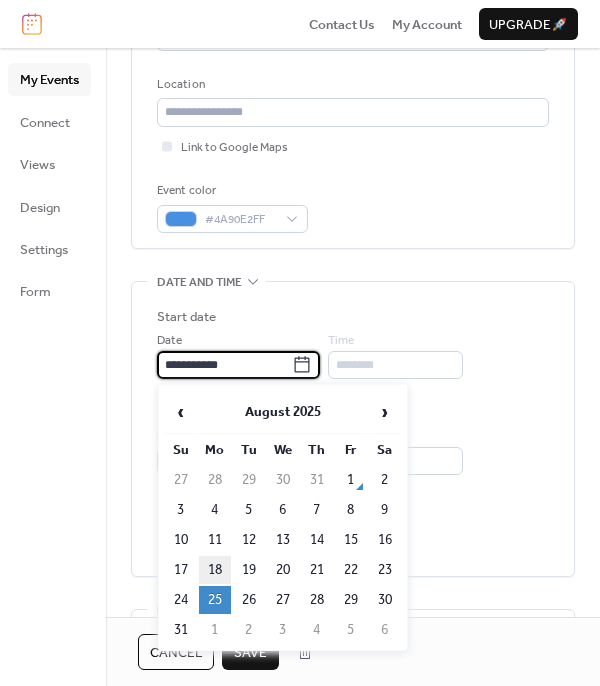 click on "18" at bounding box center [215, 570] 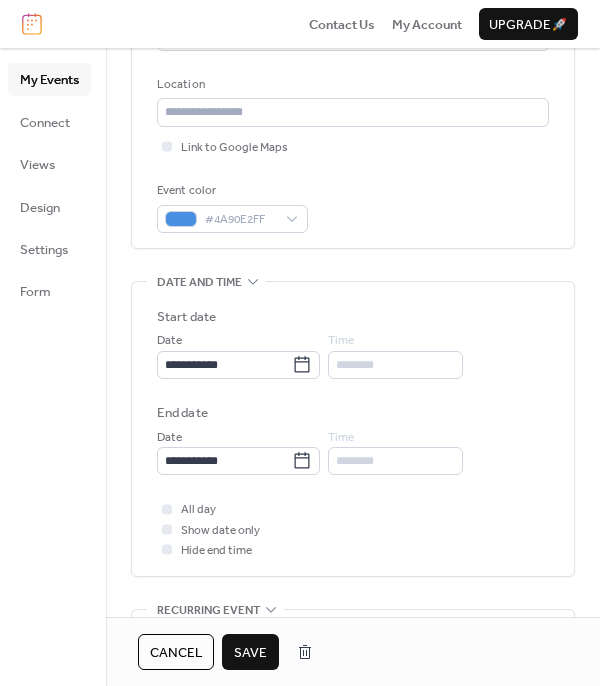 click on "**********" at bounding box center (353, 405) 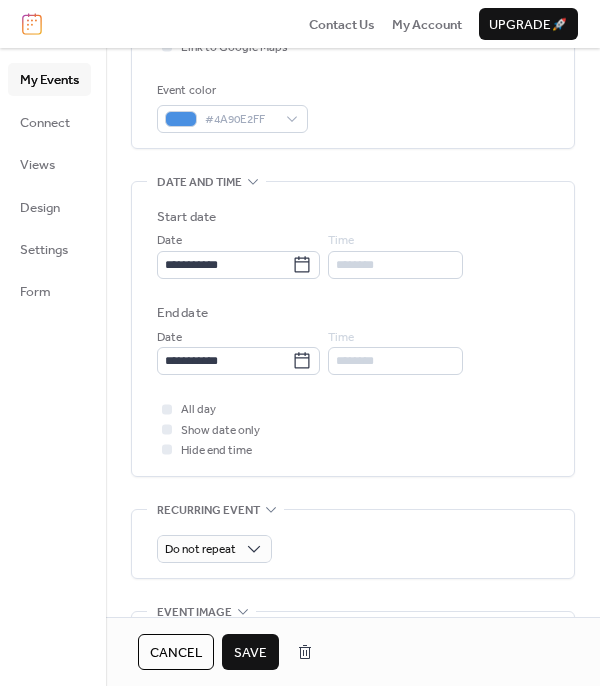 scroll, scrollTop: 600, scrollLeft: 0, axis: vertical 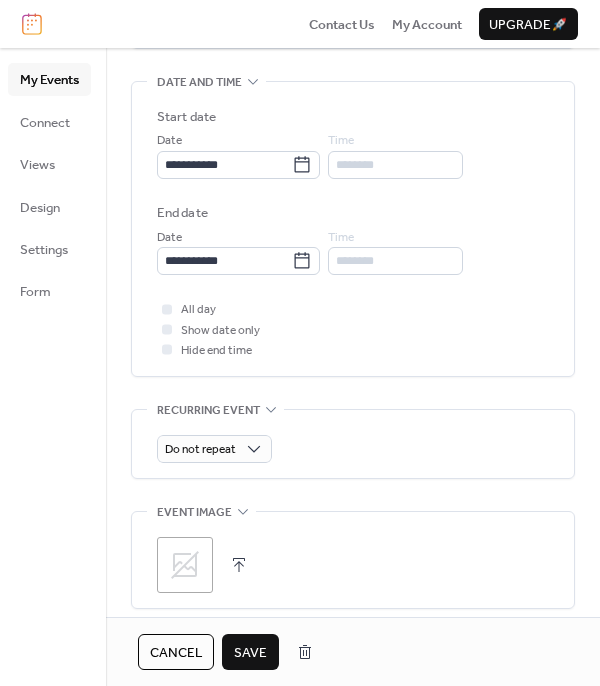 click on "Save" at bounding box center (250, 653) 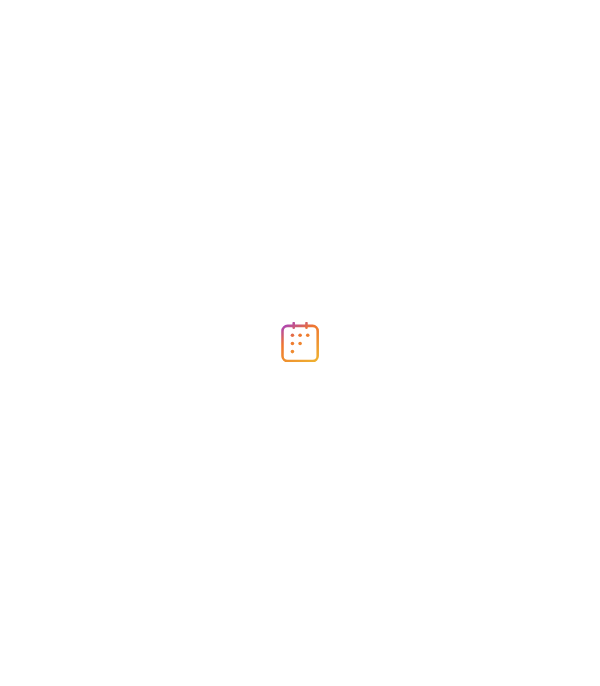 scroll, scrollTop: 0, scrollLeft: 0, axis: both 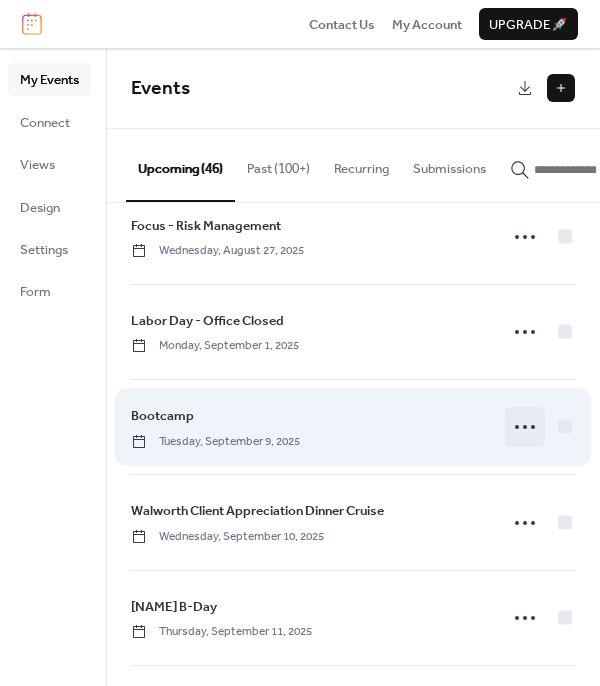 click 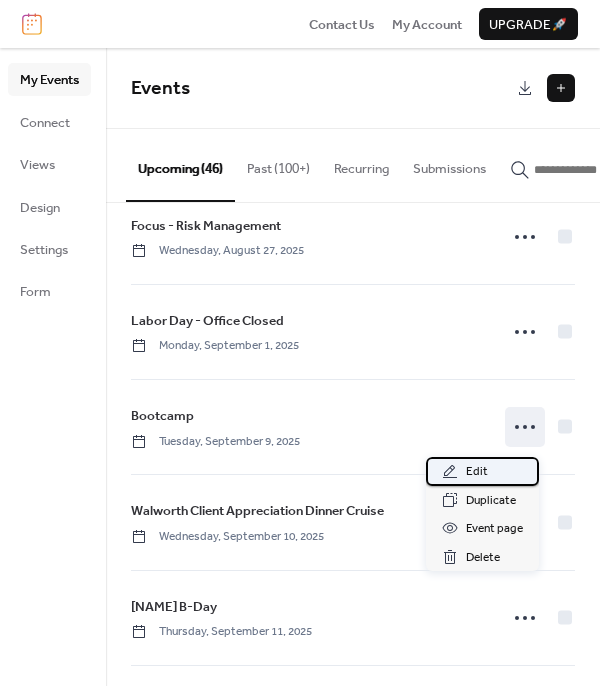 click on "Edit" at bounding box center (477, 472) 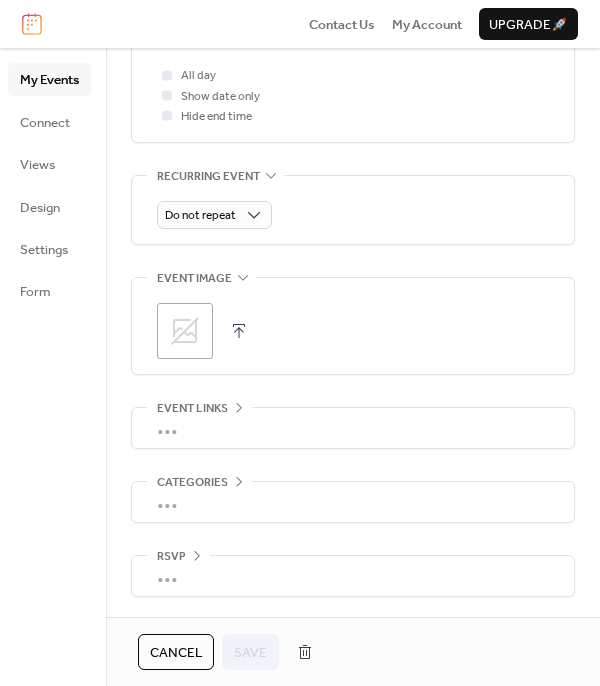 scroll, scrollTop: 834, scrollLeft: 0, axis: vertical 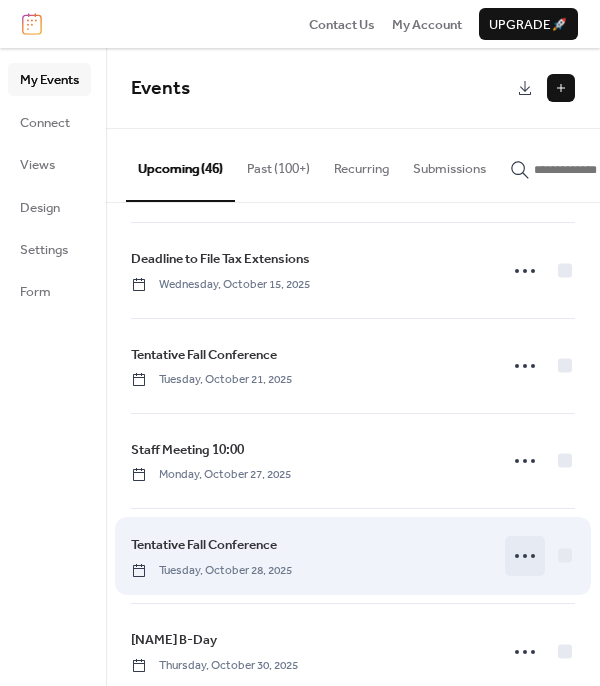 click 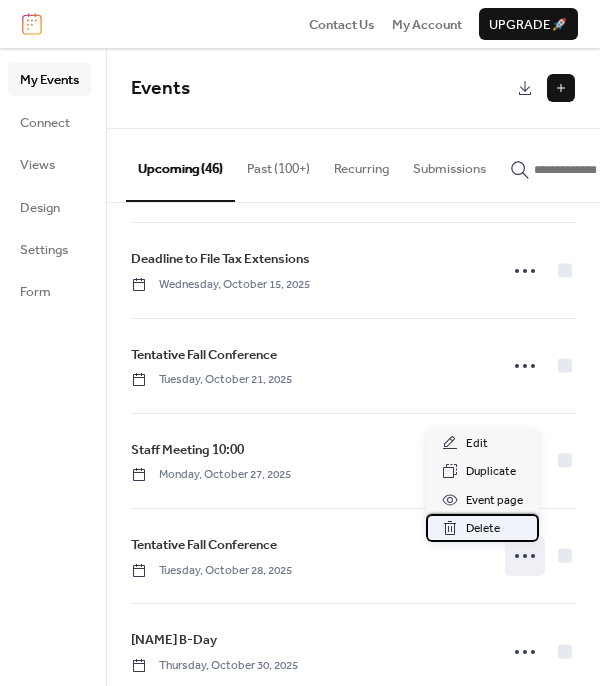 click on "Delete" at bounding box center [483, 529] 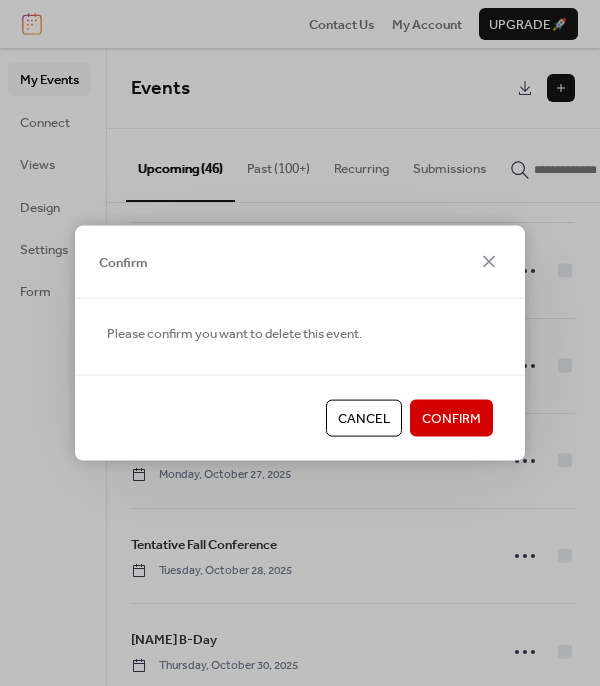 click on "Confirm" at bounding box center (451, 419) 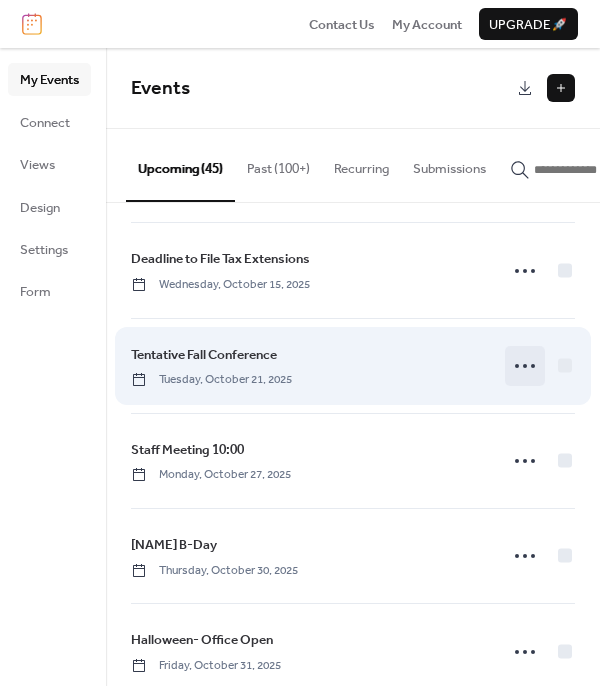 click 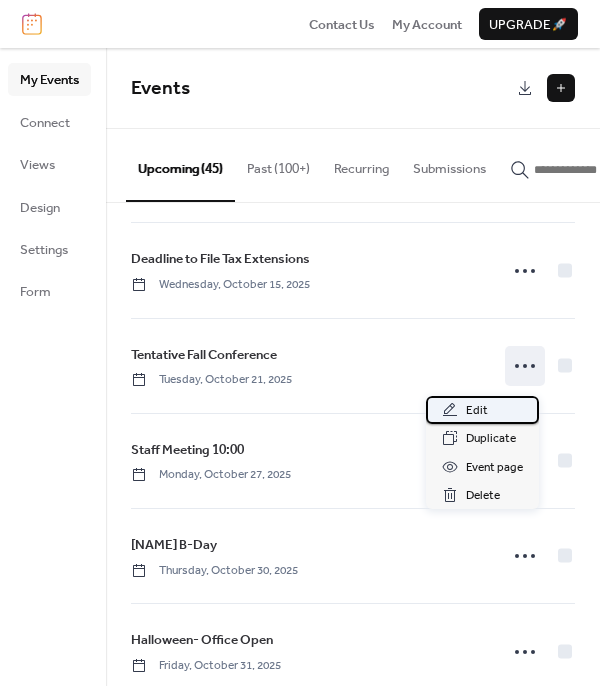 click on "Edit" at bounding box center (477, 411) 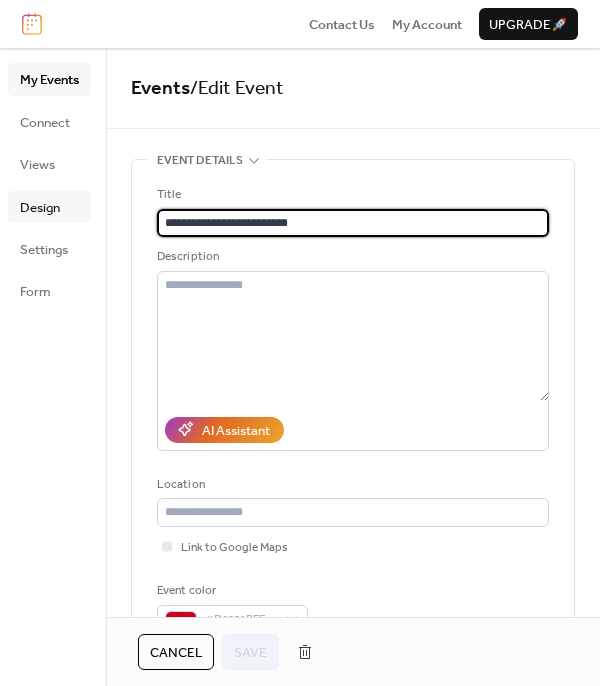 drag, startPoint x: 216, startPoint y: 219, endPoint x: 66, endPoint y: 198, distance: 151.46286 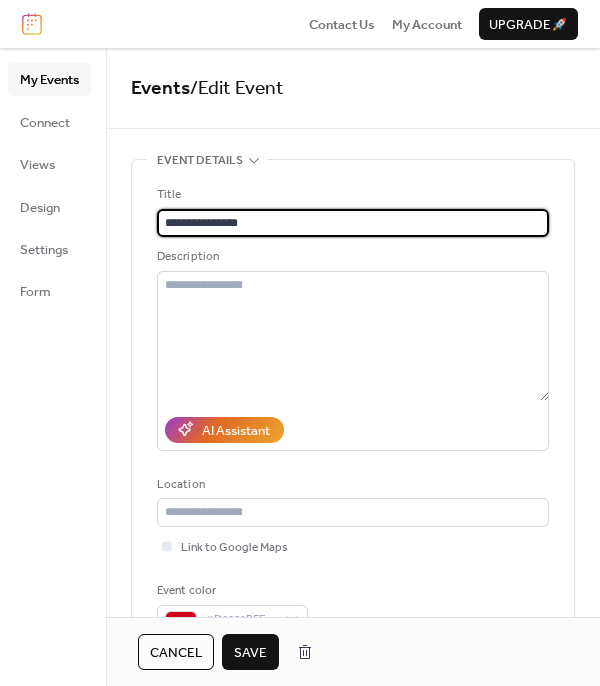 click on "**********" at bounding box center [353, 223] 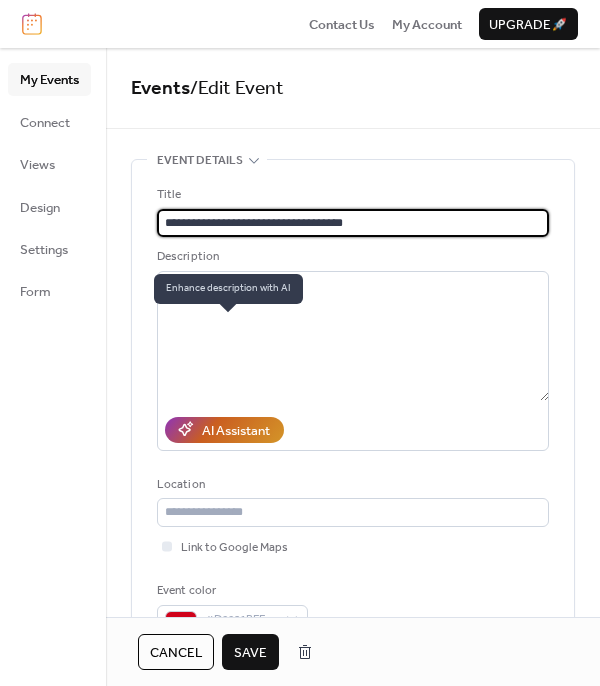 scroll, scrollTop: 100, scrollLeft: 0, axis: vertical 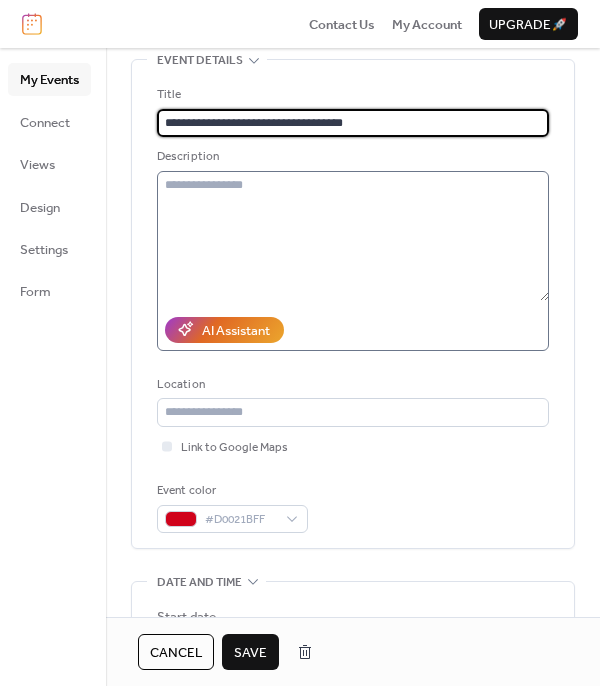 type on "**********" 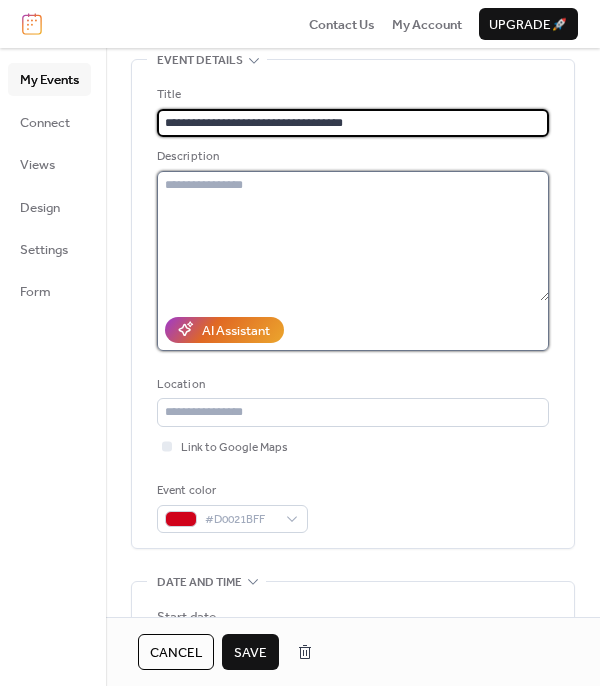 click at bounding box center [353, 236] 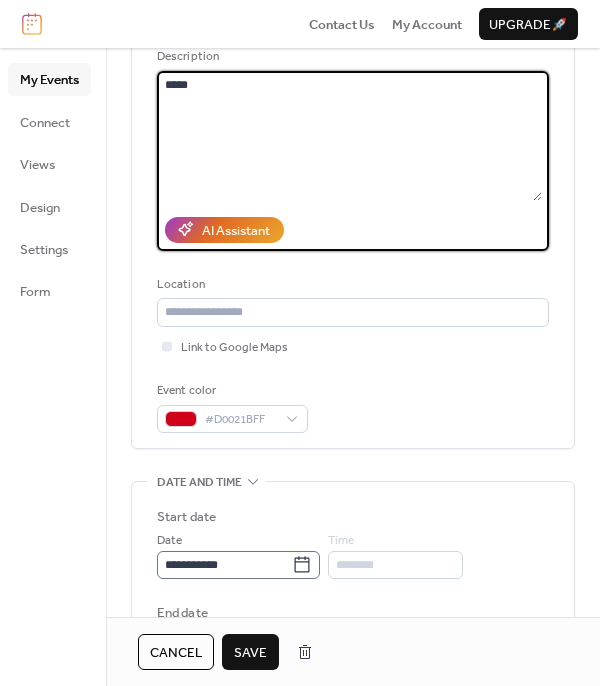 scroll, scrollTop: 300, scrollLeft: 0, axis: vertical 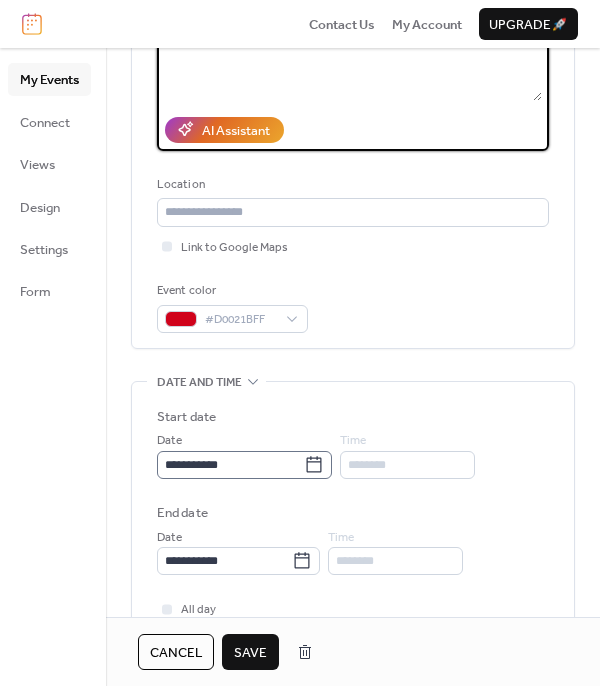 type on "*****" 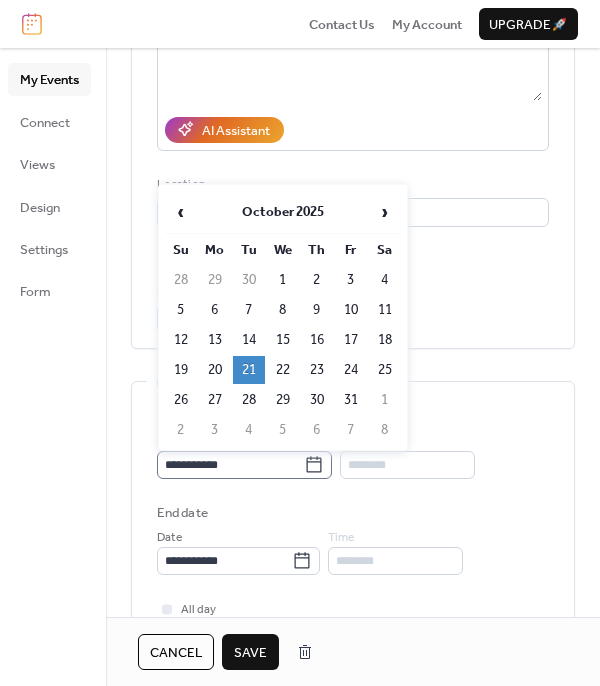 click 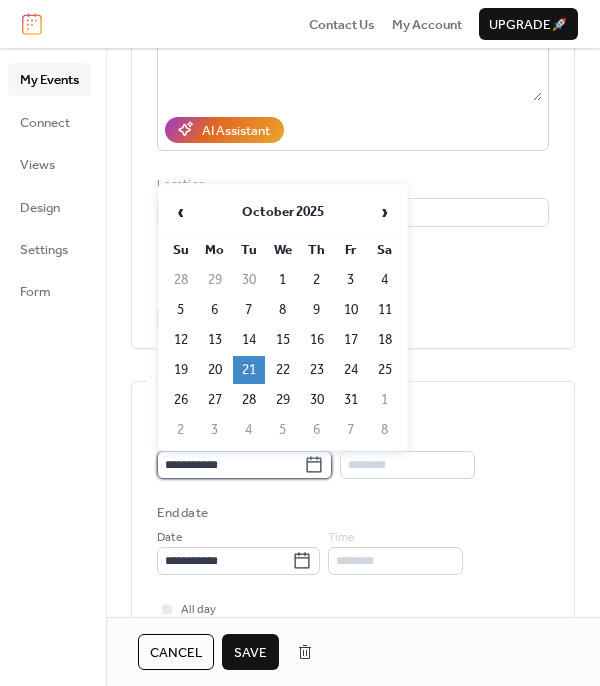click on "**********" at bounding box center [230, 465] 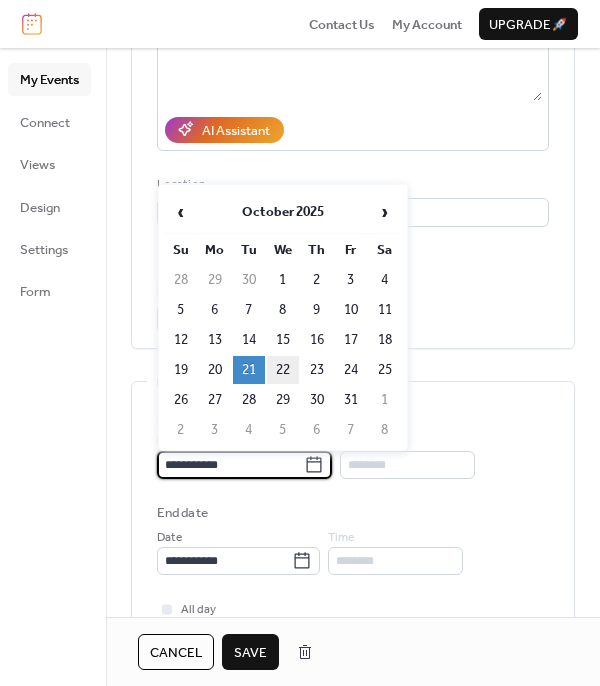 click on "22" at bounding box center [283, 370] 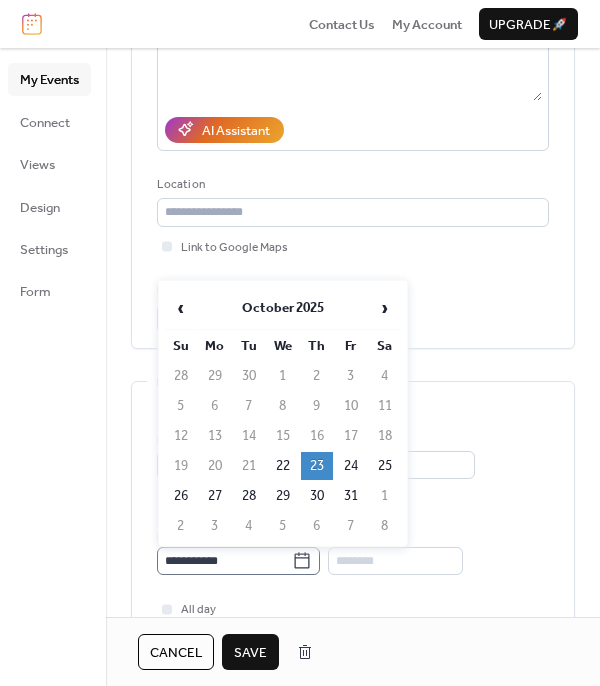 click 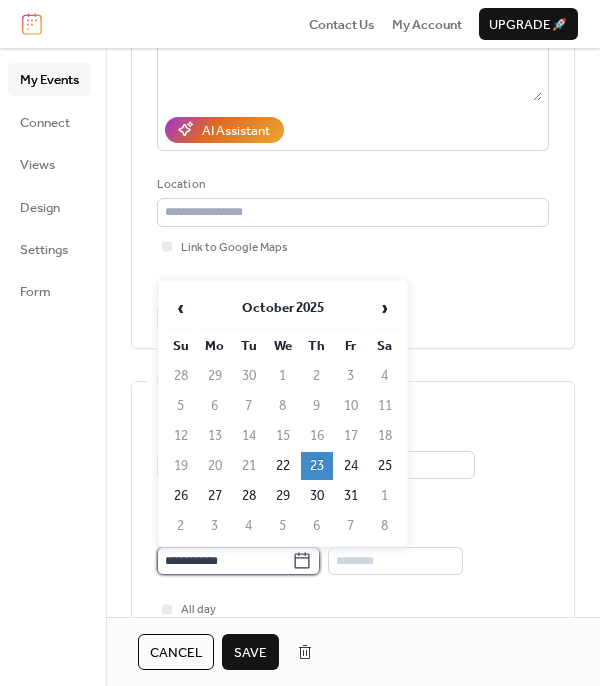 click on "**********" at bounding box center (224, 561) 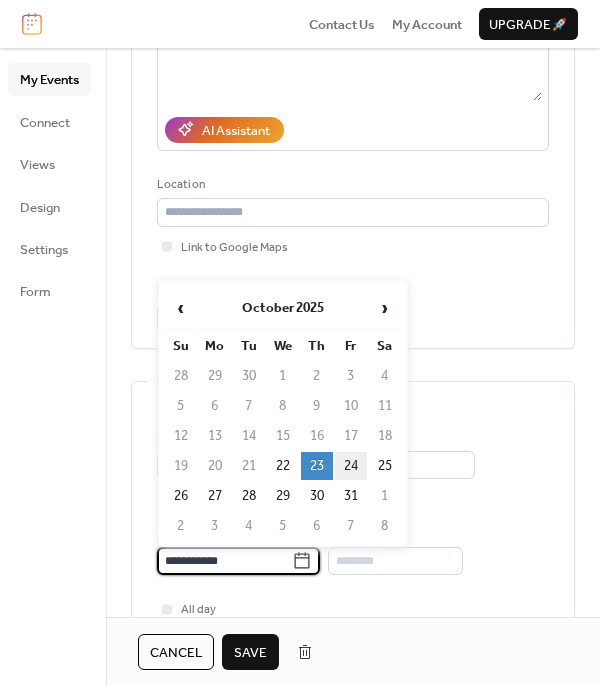 click on "24" at bounding box center [351, 466] 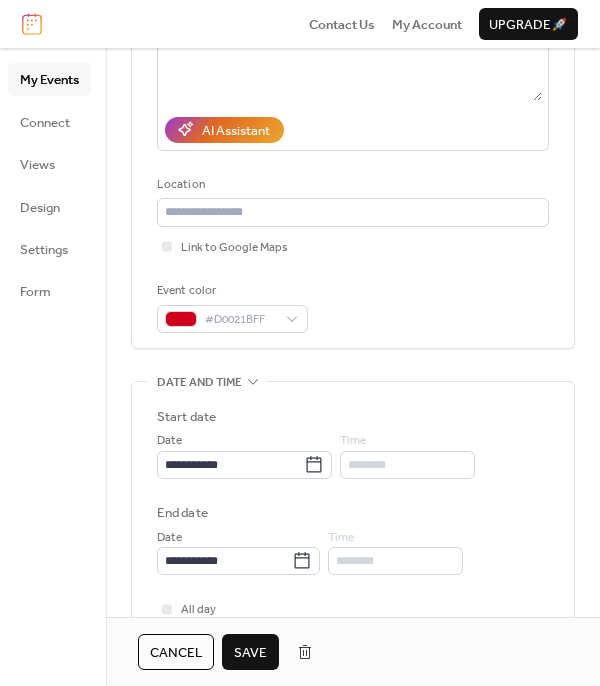drag, startPoint x: 236, startPoint y: 646, endPoint x: 429, endPoint y: 320, distance: 378.84692 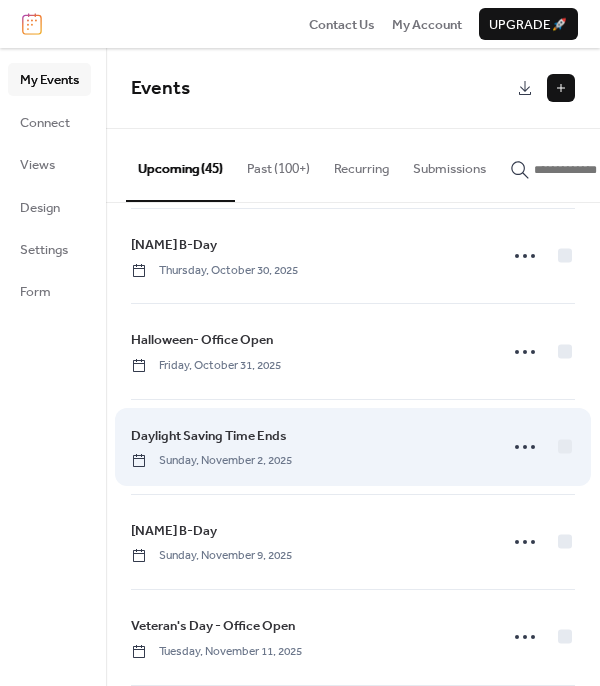 scroll, scrollTop: 2400, scrollLeft: 0, axis: vertical 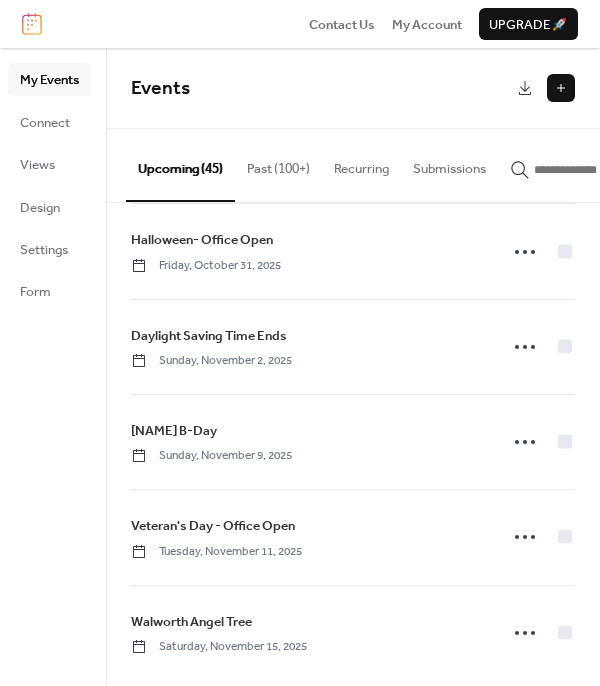 click at bounding box center [561, 88] 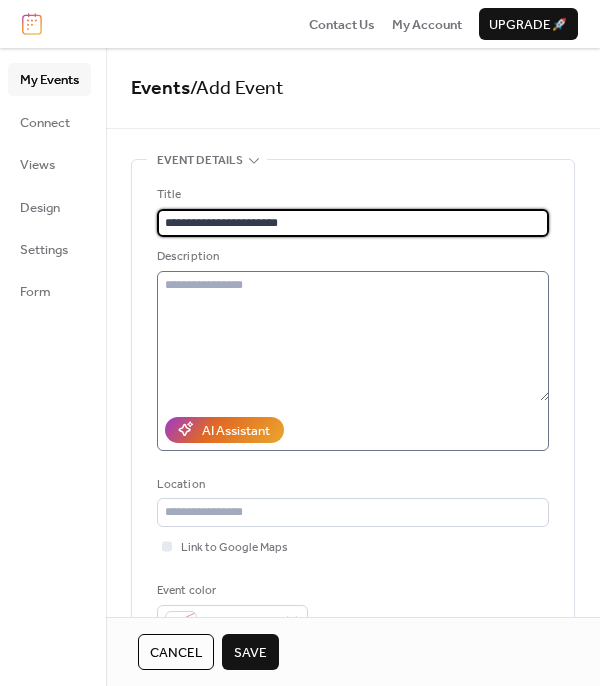 type on "**********" 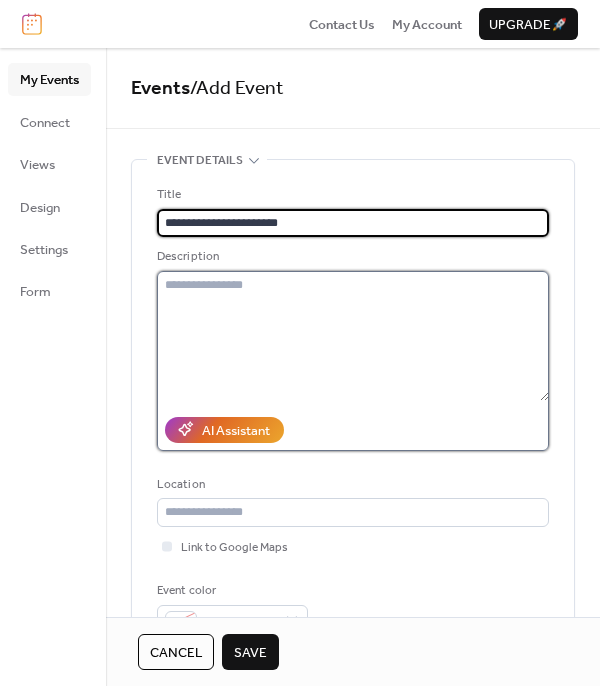 click at bounding box center (353, 336) 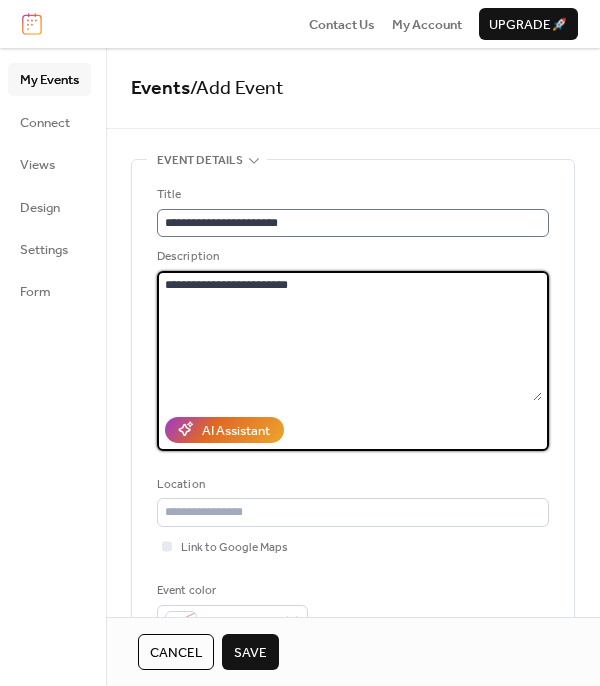 type on "**********" 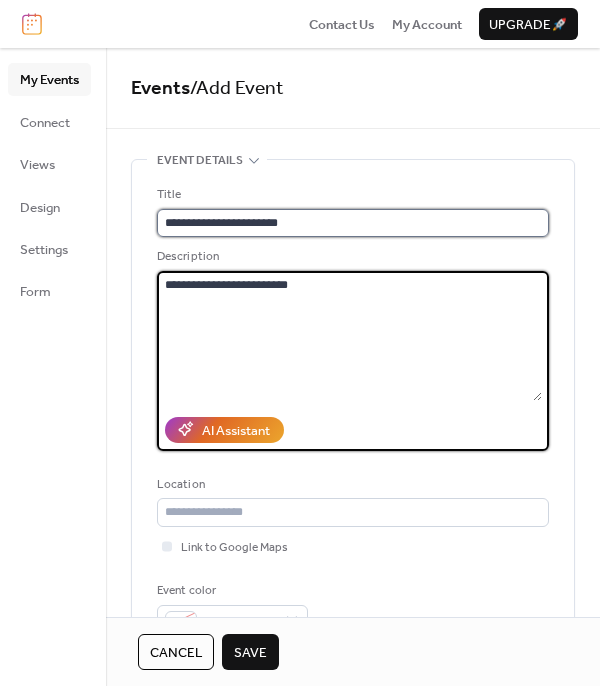 click on "**********" at bounding box center (353, 223) 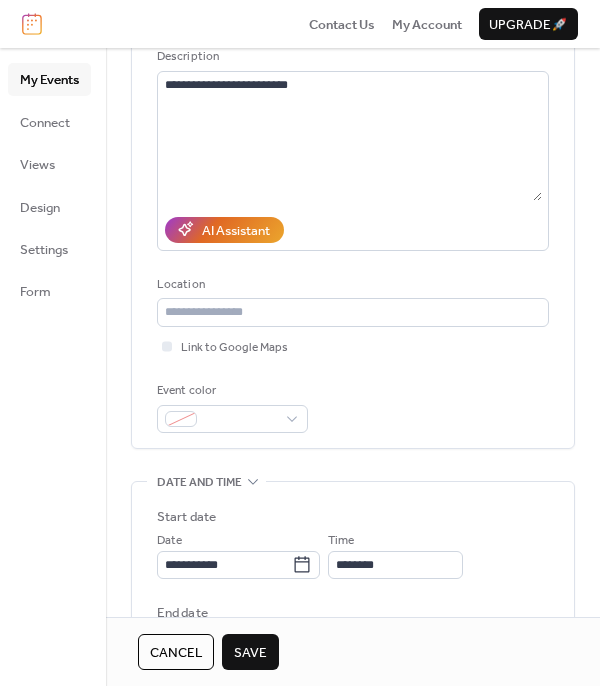 scroll, scrollTop: 300, scrollLeft: 0, axis: vertical 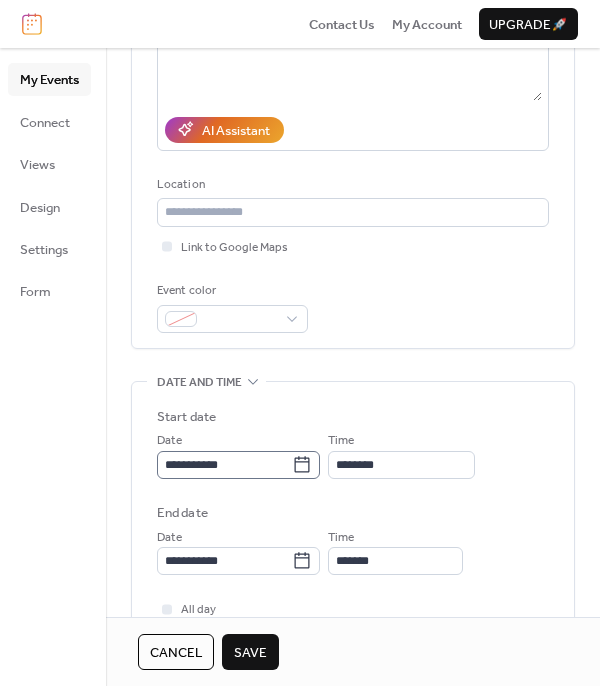 type on "**********" 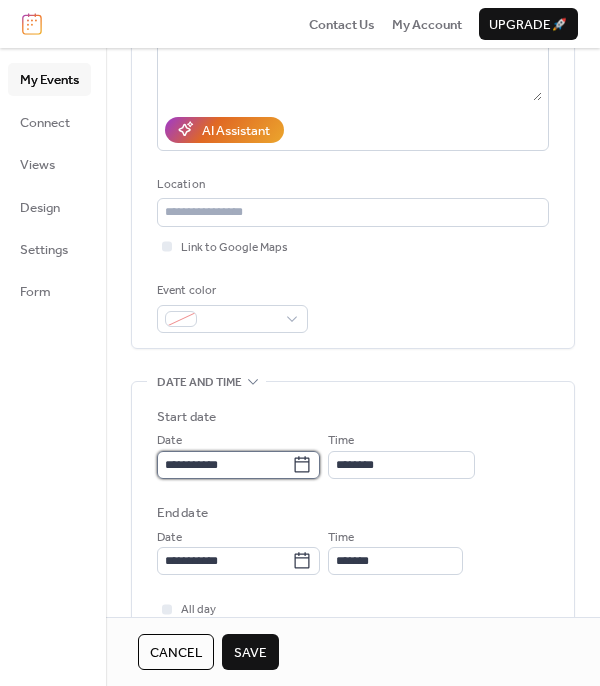 click on "**********" at bounding box center (224, 465) 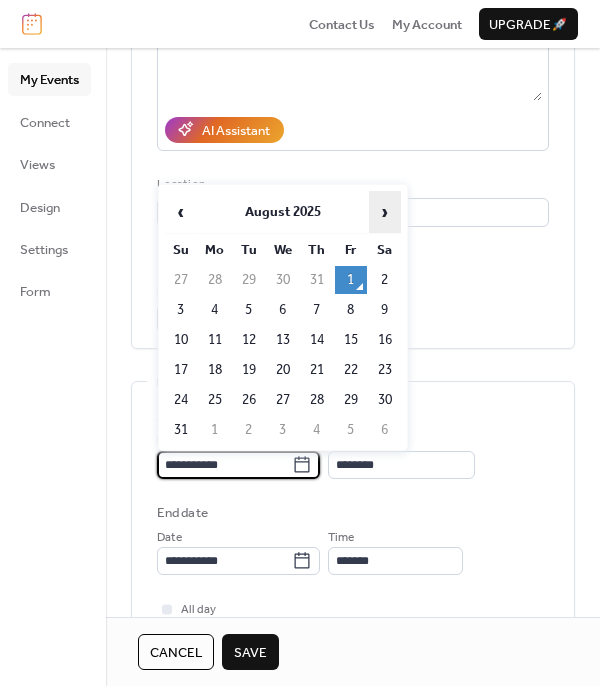 click on "›" at bounding box center [385, 212] 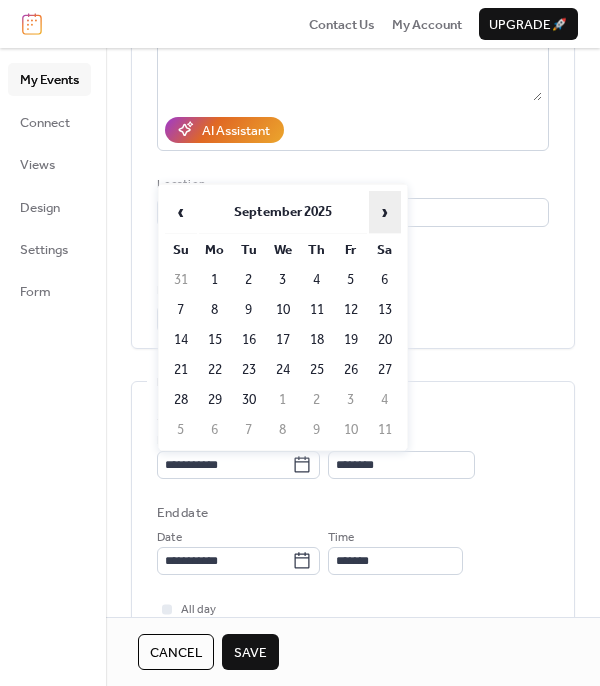 click on "›" at bounding box center [385, 212] 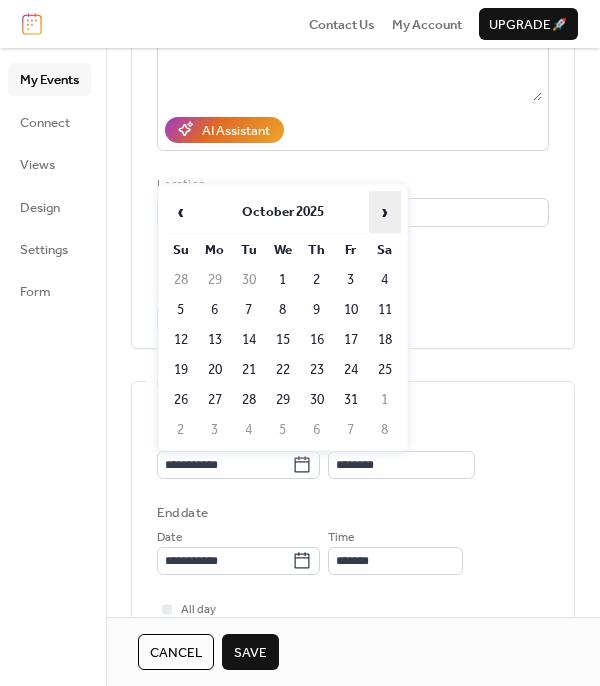 click on "›" at bounding box center [385, 212] 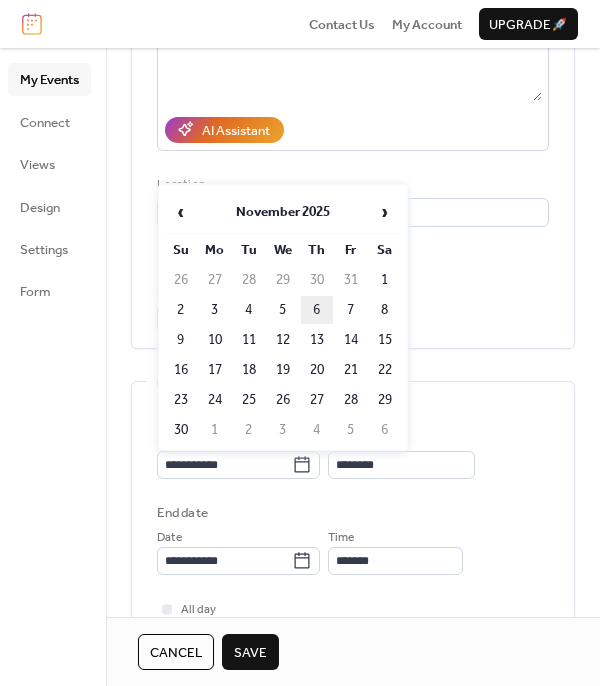 click on "6" at bounding box center (317, 310) 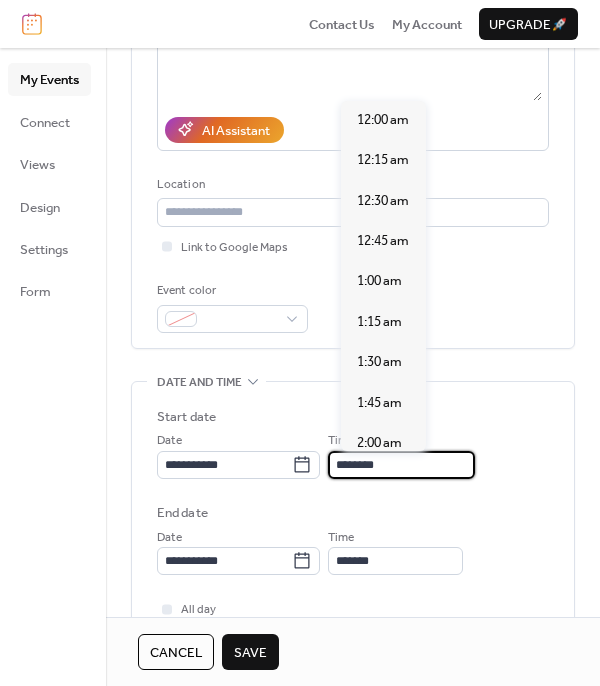 click on "********" at bounding box center (401, 465) 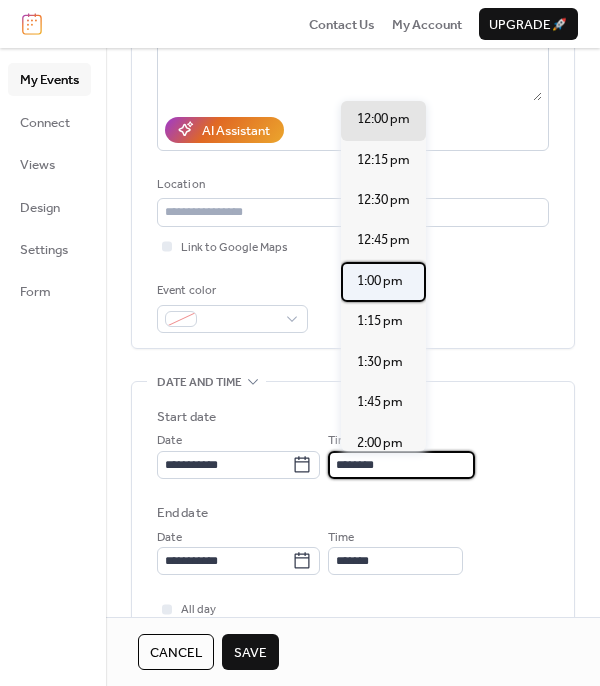 scroll, scrollTop: 0, scrollLeft: 0, axis: both 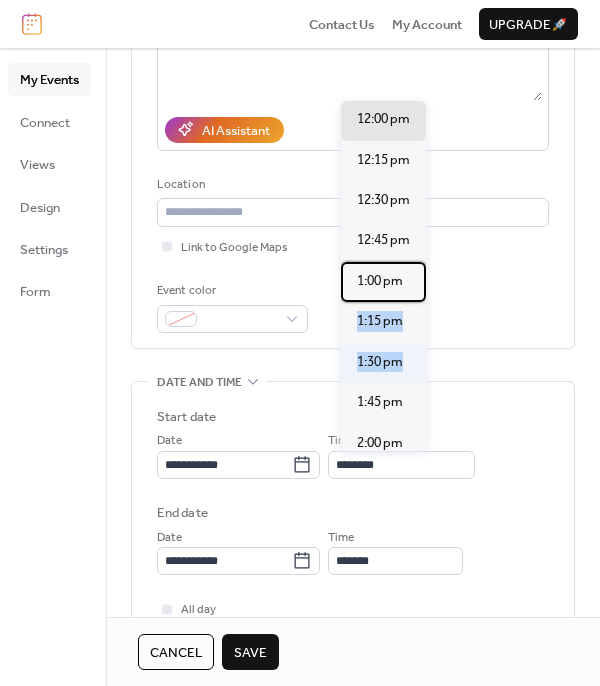 drag, startPoint x: 426, startPoint y: 284, endPoint x: 421, endPoint y: 365, distance: 81.154175 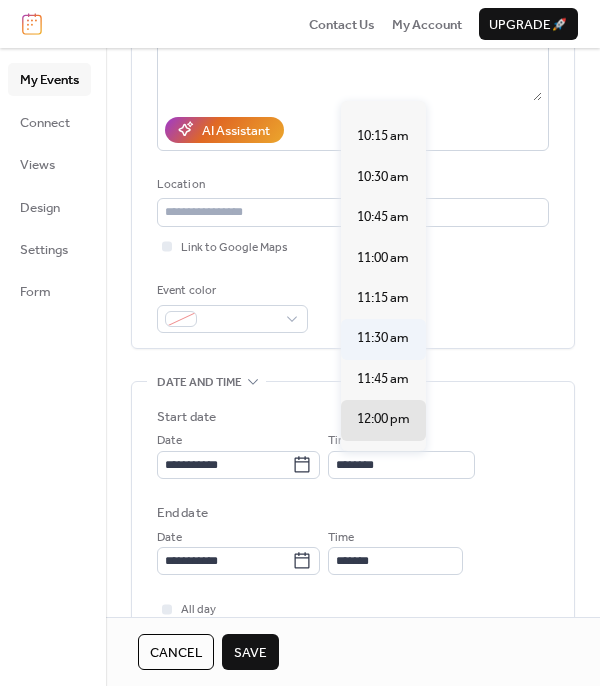 scroll, scrollTop: 1540, scrollLeft: 0, axis: vertical 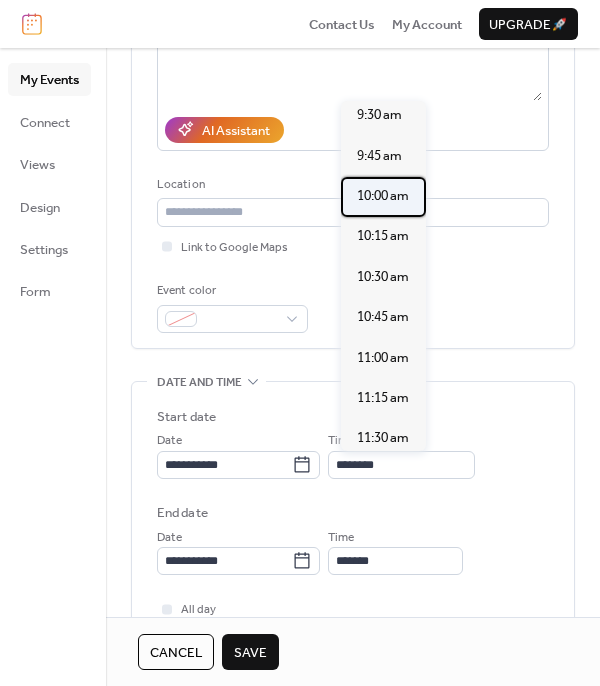 click on "10:00 am" at bounding box center [383, 196] 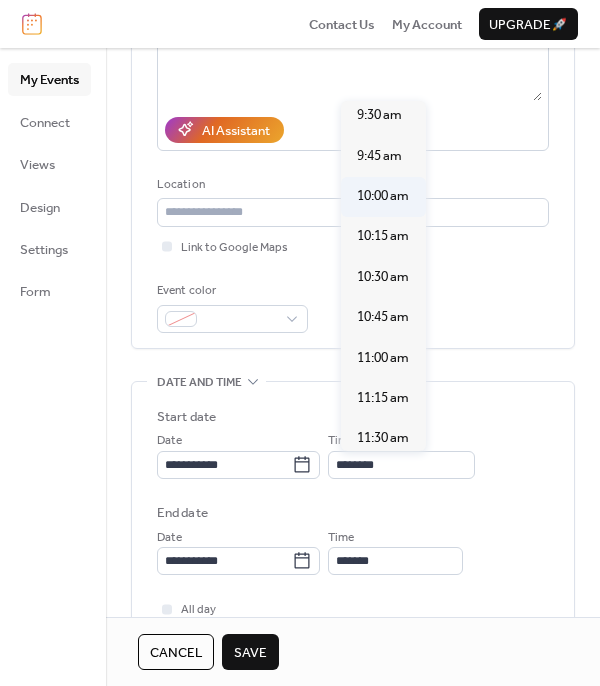 type on "********" 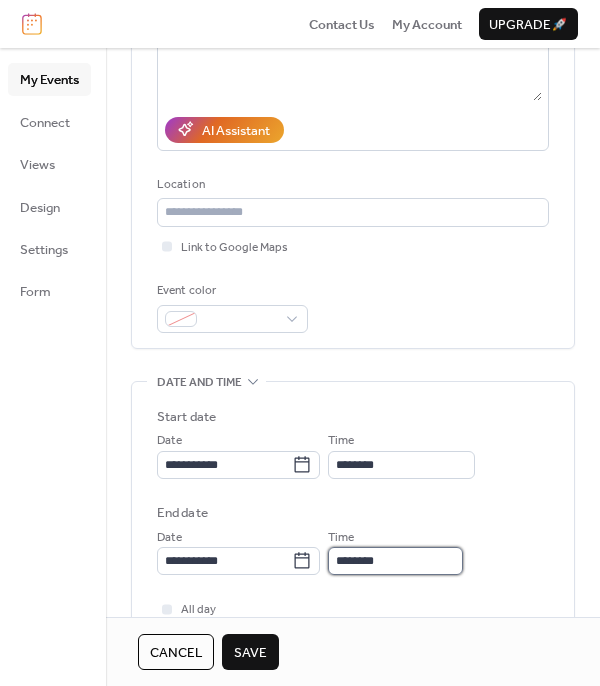 click on "********" at bounding box center [395, 561] 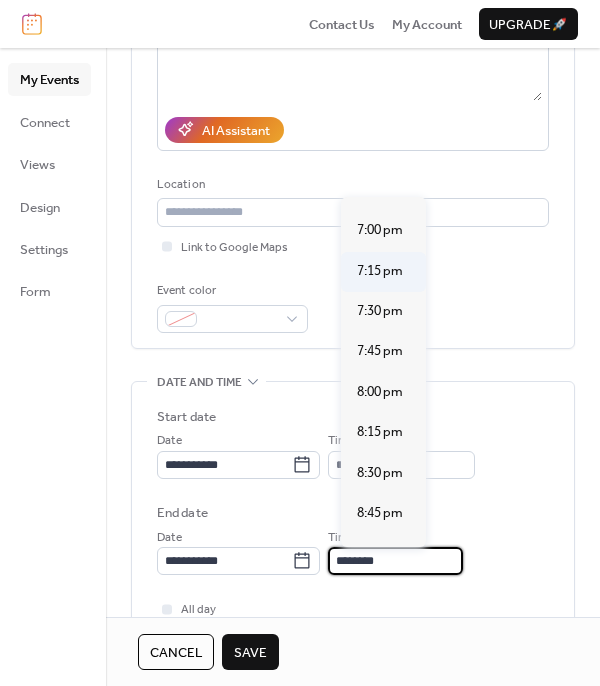scroll, scrollTop: 1600, scrollLeft: 0, axis: vertical 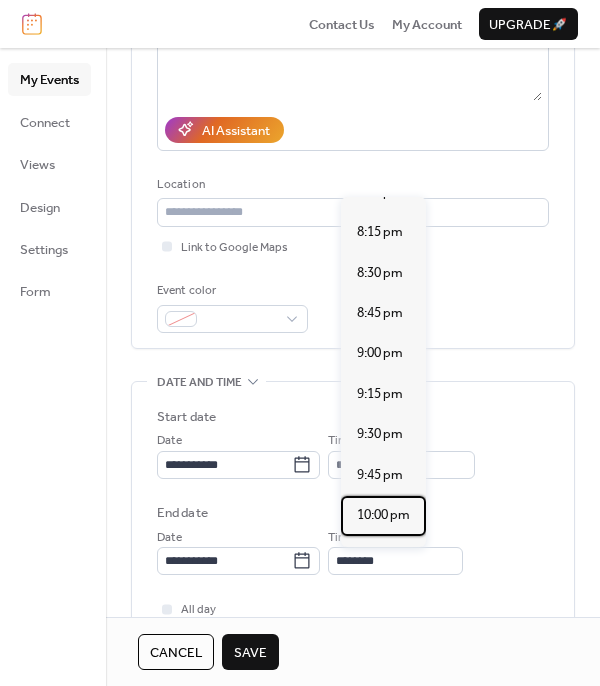 click on "10:00 pm" at bounding box center [383, 515] 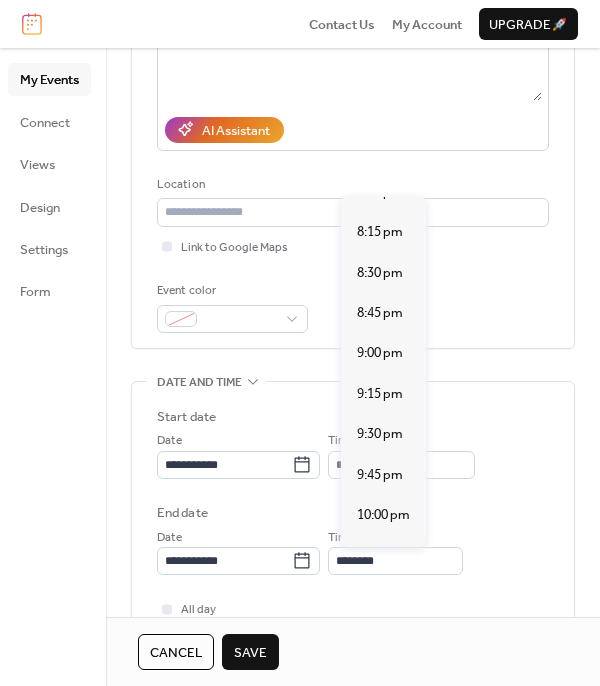 type on "********" 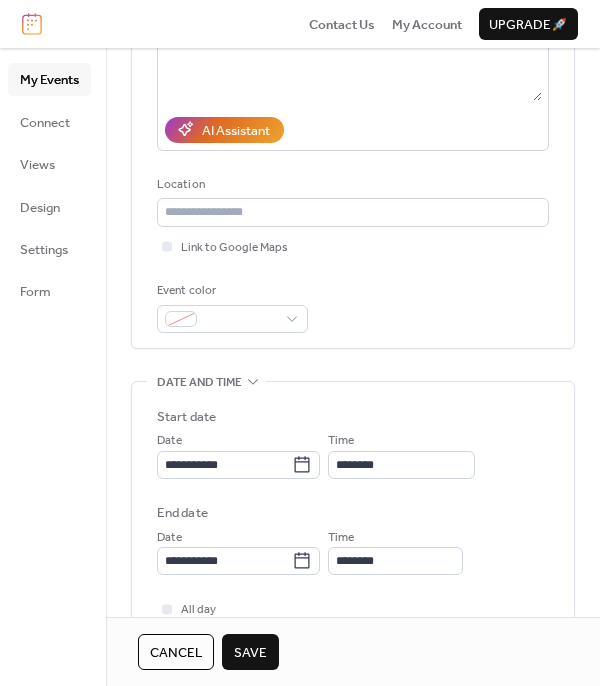 click on "Save" at bounding box center [250, 653] 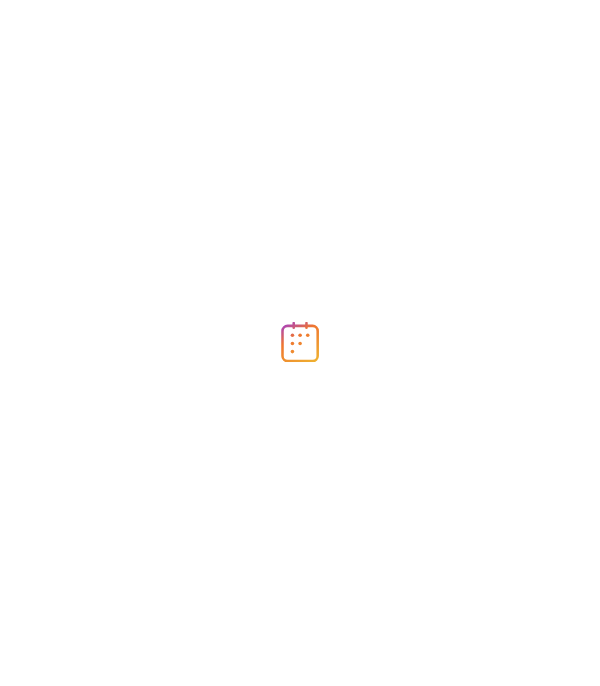 scroll, scrollTop: 0, scrollLeft: 0, axis: both 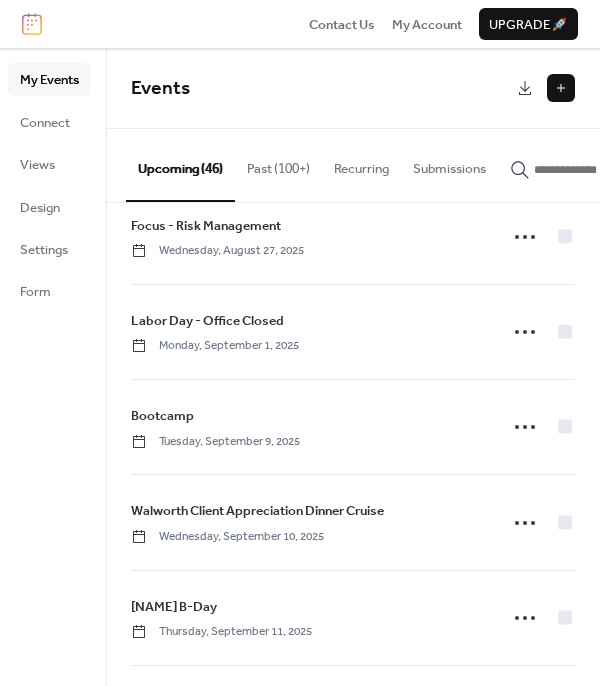 click at bounding box center (561, 88) 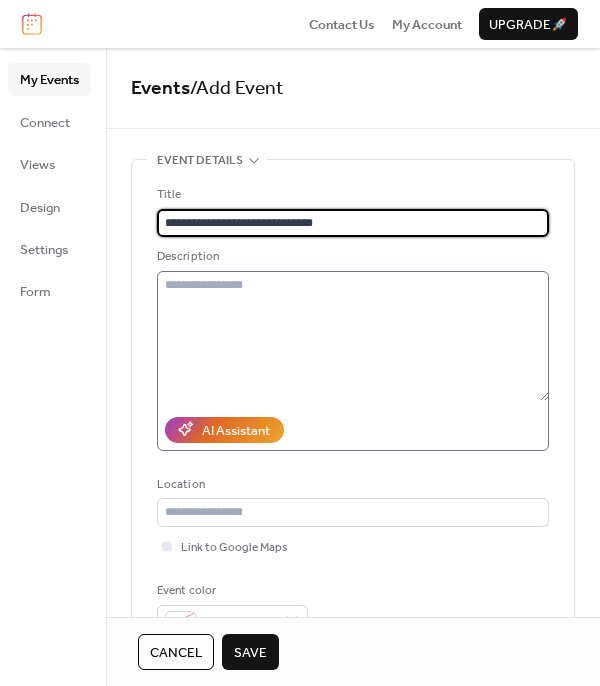 type on "**********" 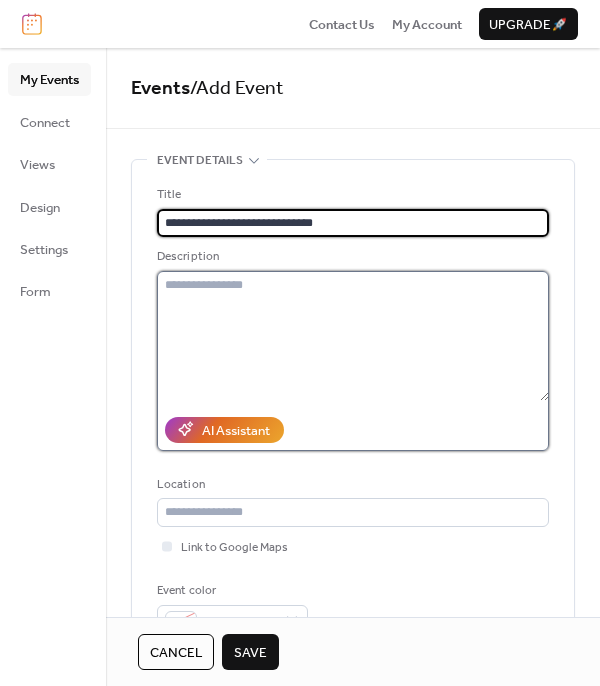 click at bounding box center [353, 336] 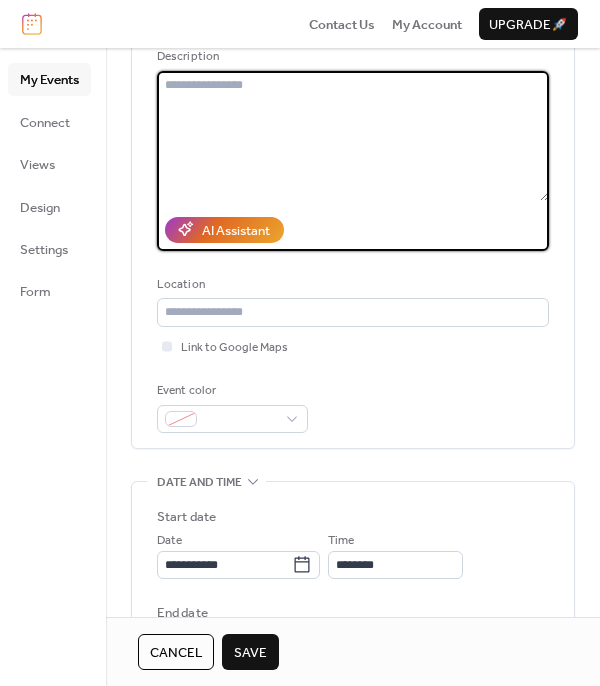 scroll, scrollTop: 300, scrollLeft: 0, axis: vertical 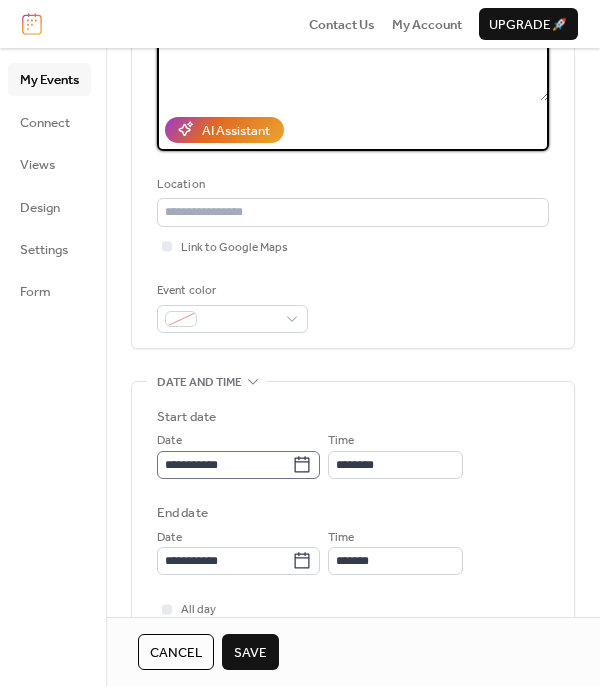 click 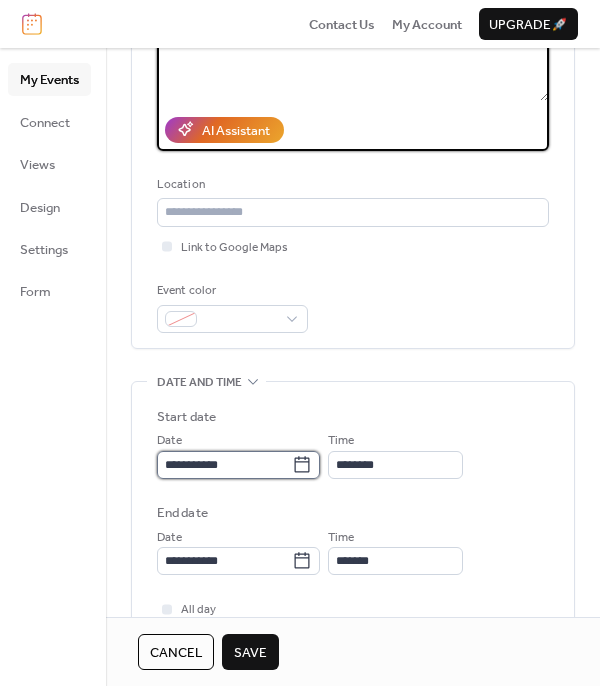 click on "**********" at bounding box center (224, 465) 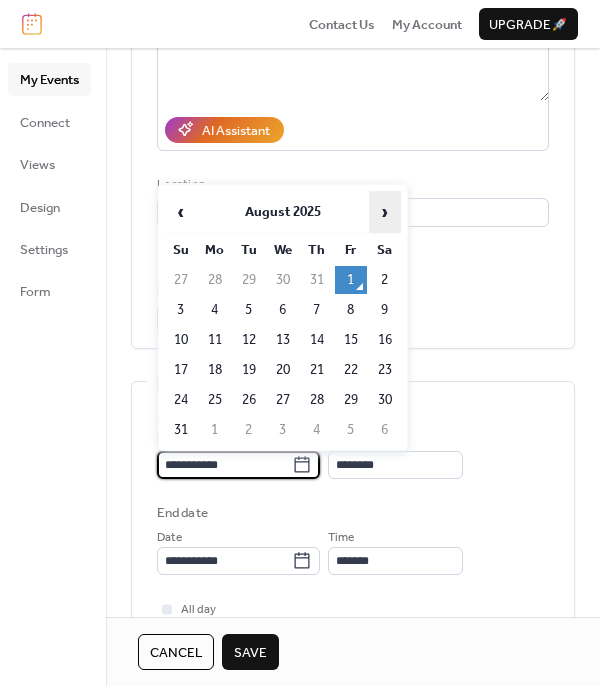 click on "›" at bounding box center [385, 212] 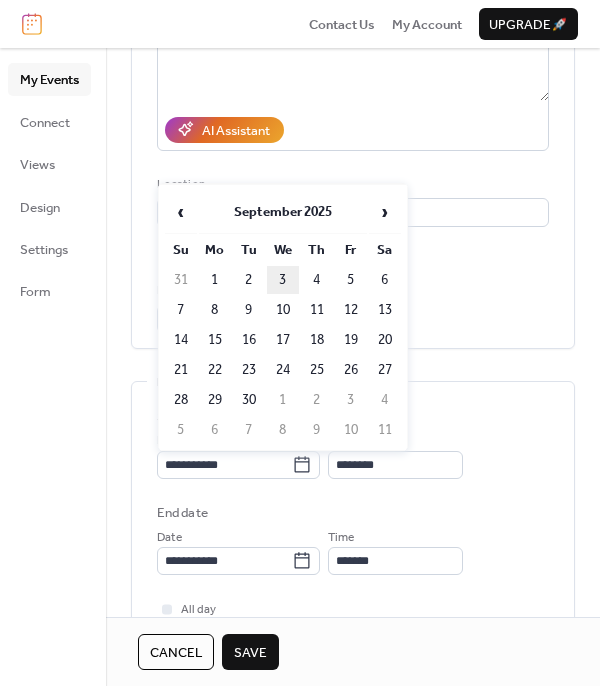 click on "3" at bounding box center (283, 280) 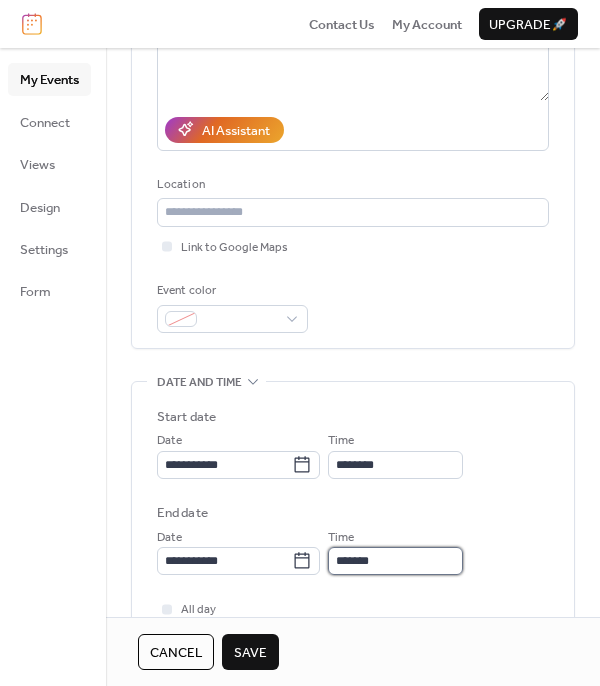 click on "*******" at bounding box center [395, 561] 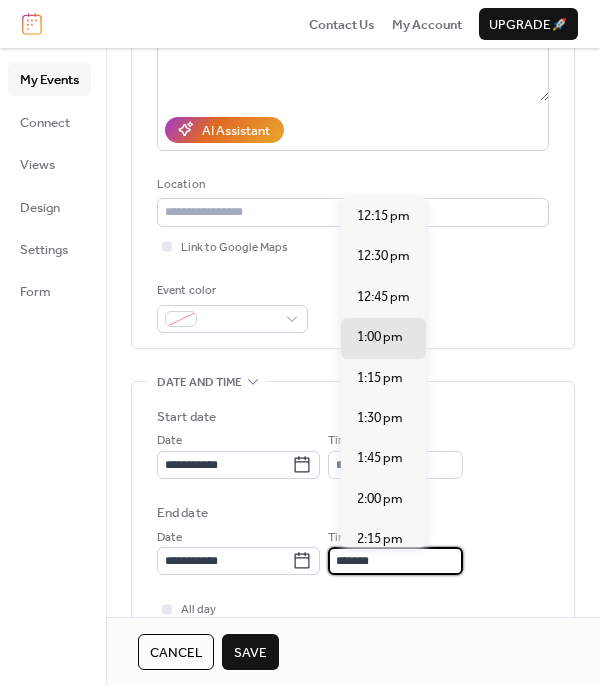 click on "End date" at bounding box center [353, 513] 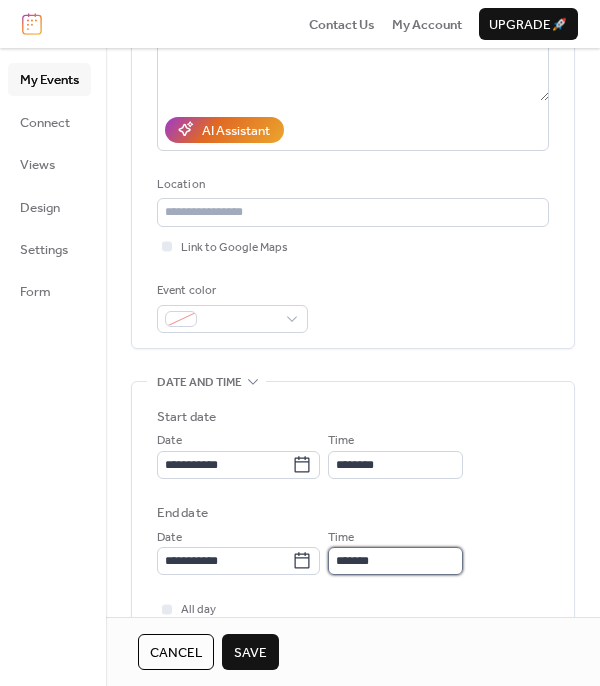 click on "*******" at bounding box center (395, 561) 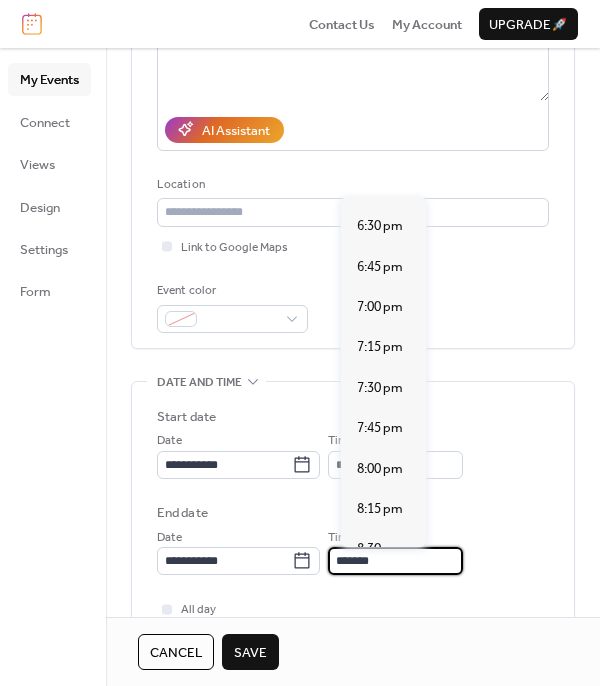 scroll, scrollTop: 1100, scrollLeft: 0, axis: vertical 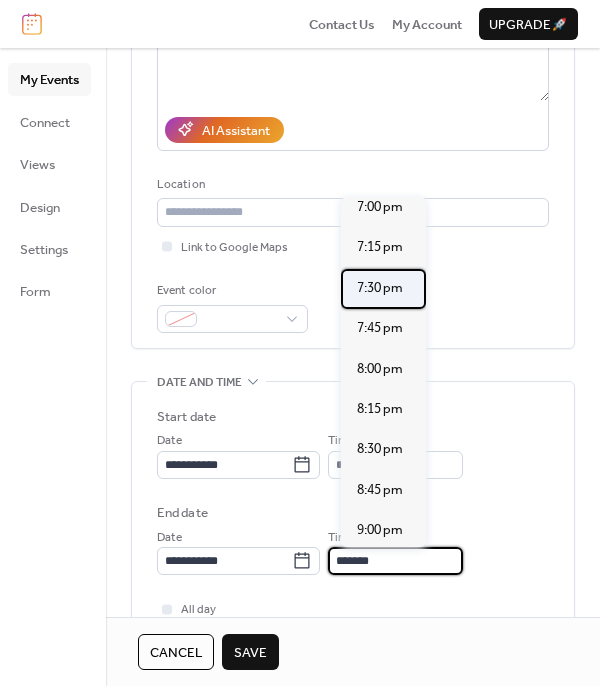click on "7:30 pm" at bounding box center (380, 288) 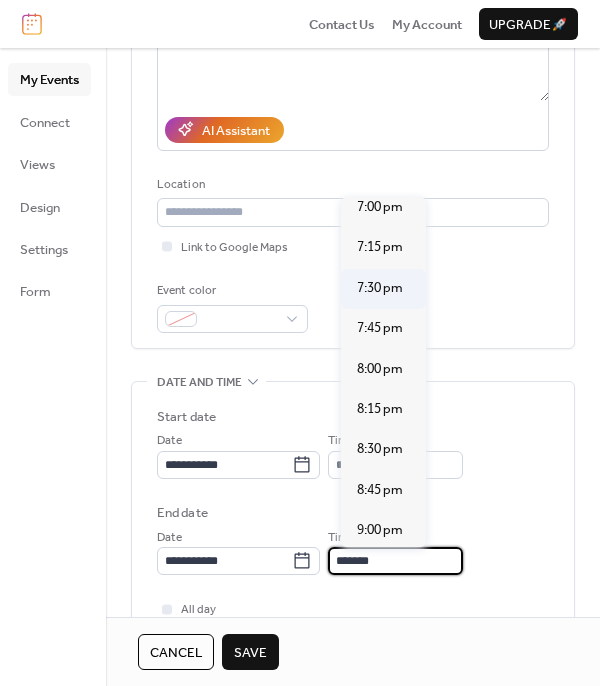 type on "*******" 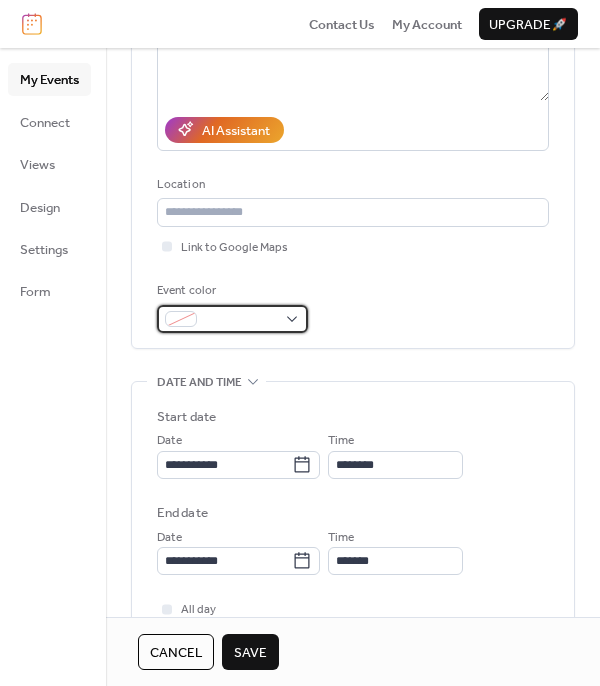 click at bounding box center [232, 319] 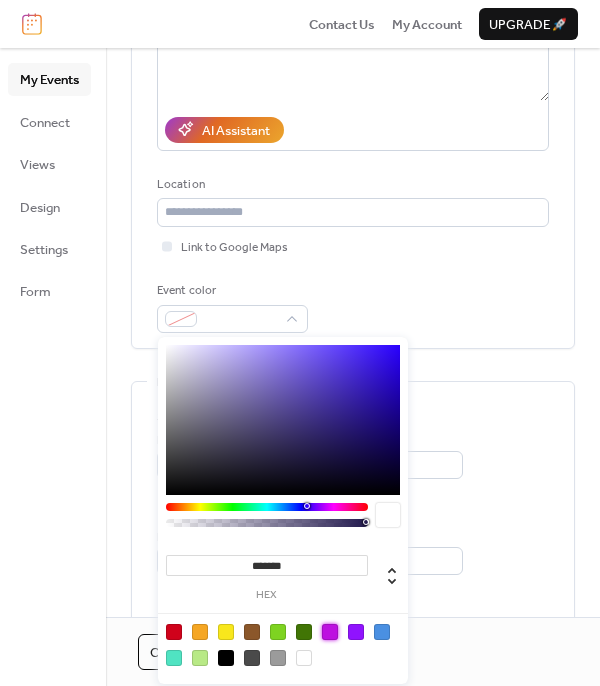 drag, startPoint x: 329, startPoint y: 629, endPoint x: 337, endPoint y: 619, distance: 12.806249 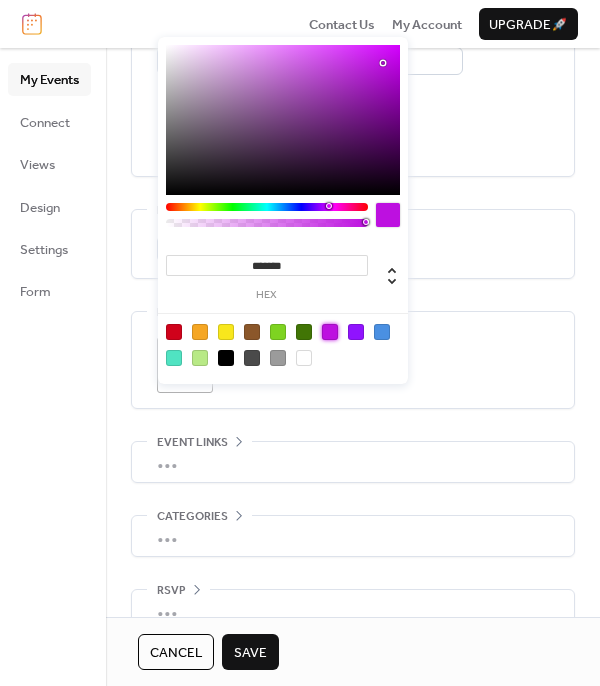scroll, scrollTop: 834, scrollLeft: 0, axis: vertical 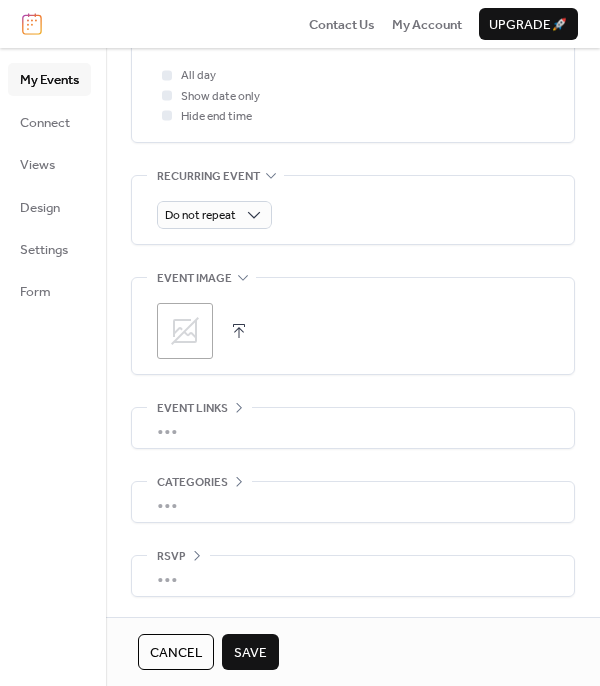 click on "Save" at bounding box center (250, 653) 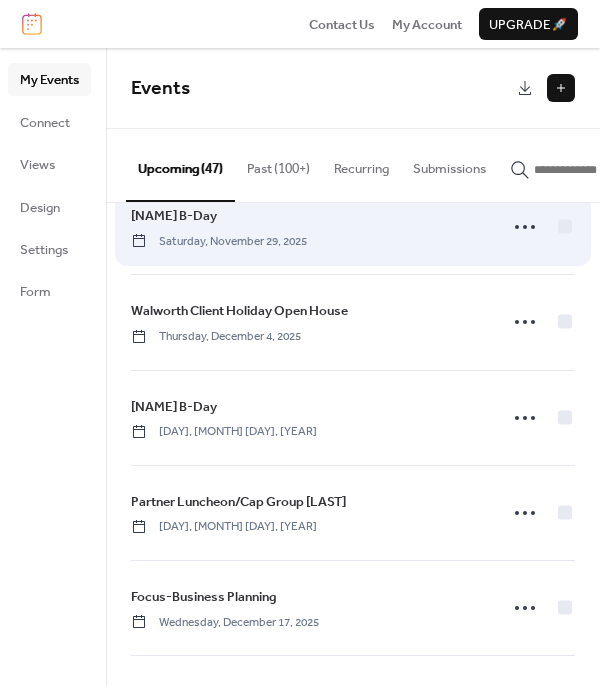 scroll, scrollTop: 3408, scrollLeft: 0, axis: vertical 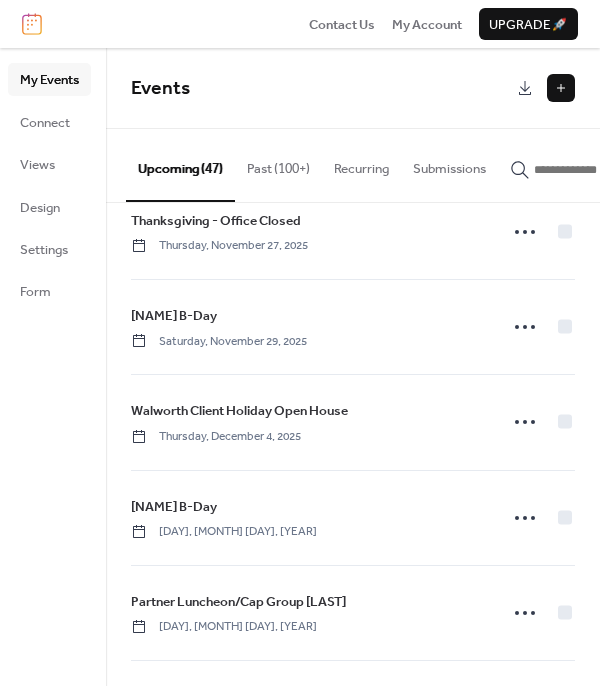 click at bounding box center [561, 88] 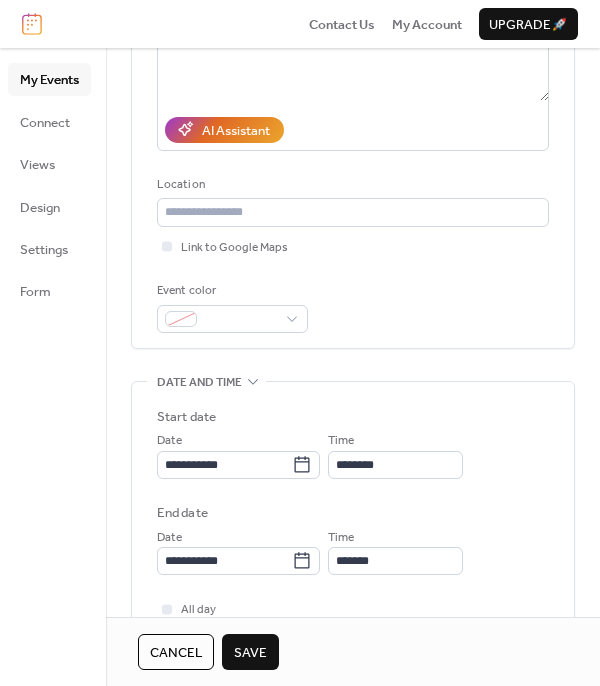 scroll, scrollTop: 400, scrollLeft: 0, axis: vertical 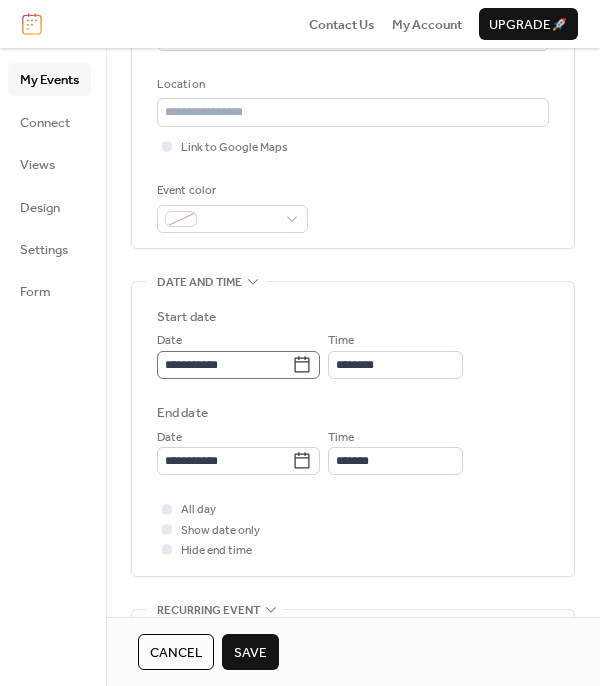 type on "**********" 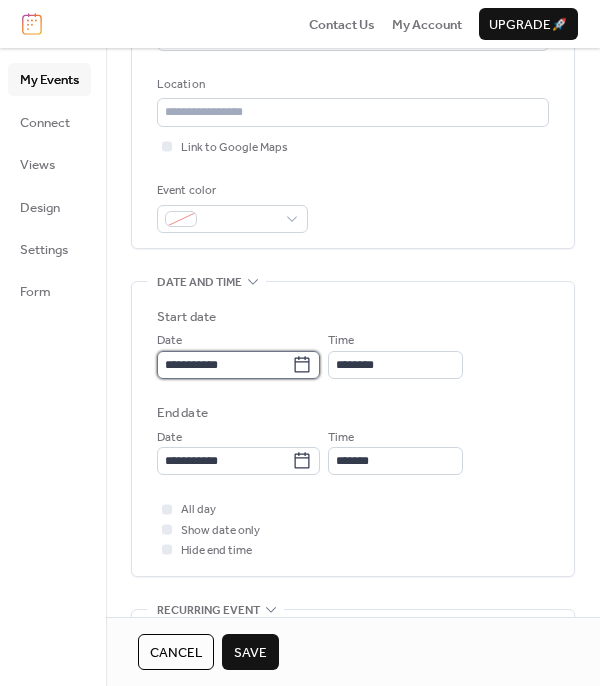 click on "**********" at bounding box center [224, 365] 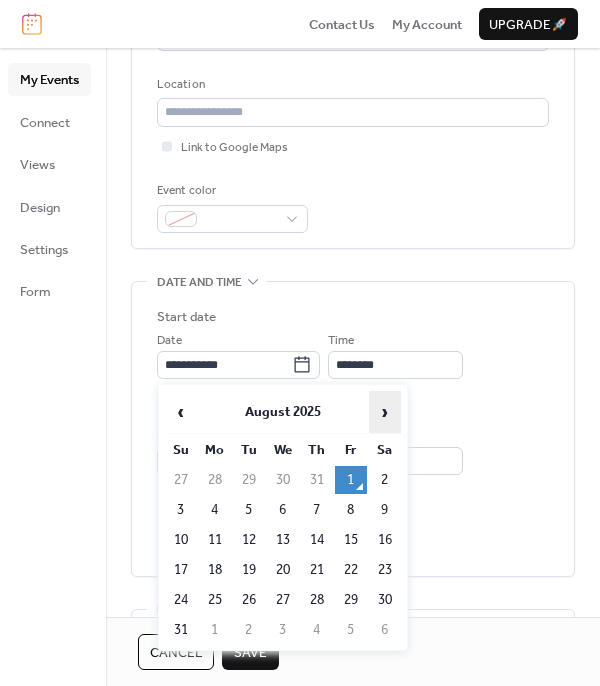 click on "›" at bounding box center (385, 412) 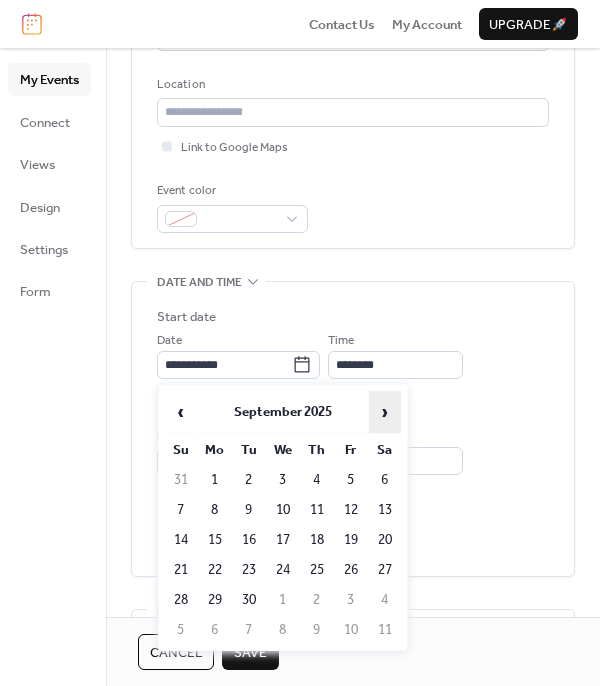 click on "›" at bounding box center [385, 412] 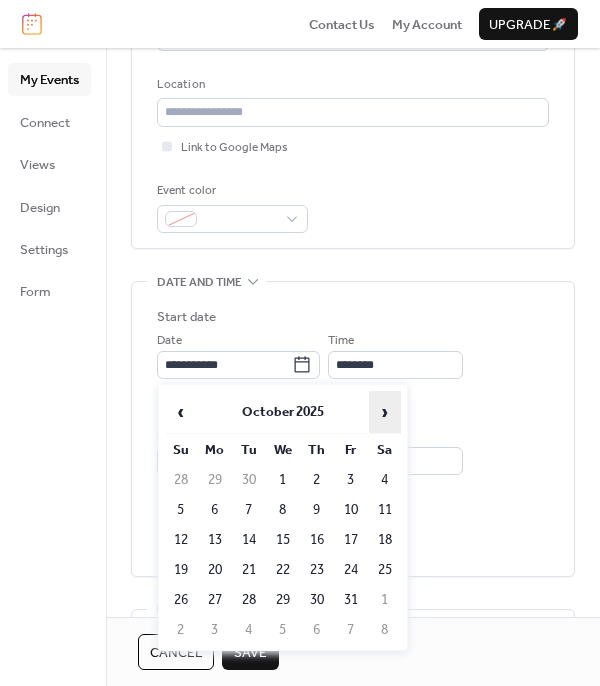 click on "›" at bounding box center [385, 412] 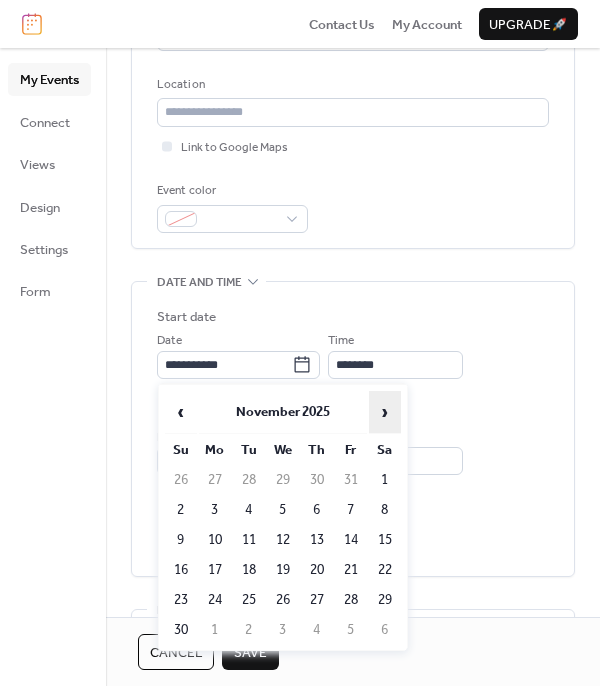 click on "›" at bounding box center (385, 412) 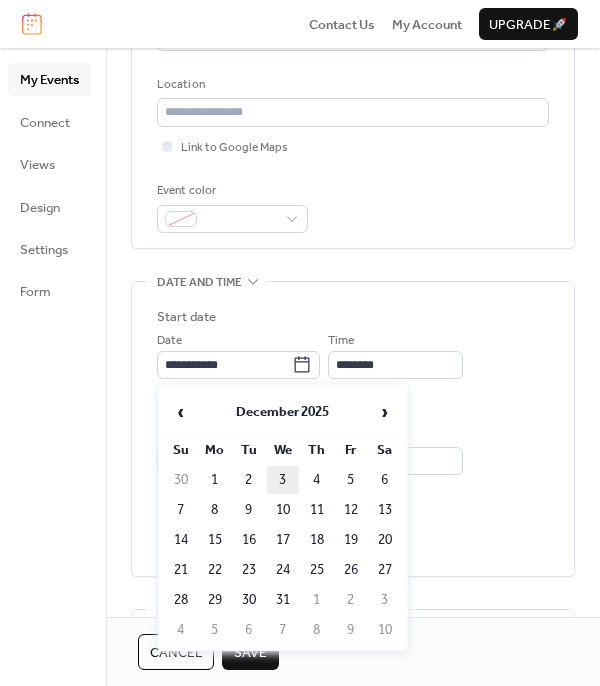 click on "3" at bounding box center [283, 480] 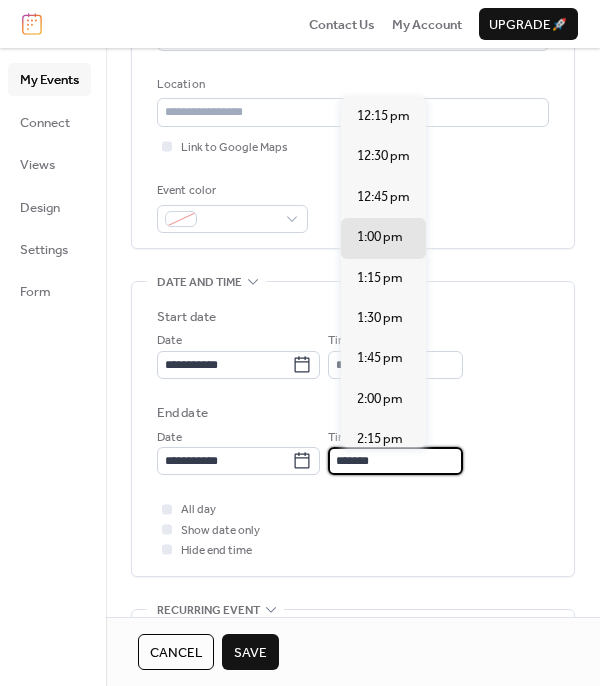 click on "*******" at bounding box center (395, 461) 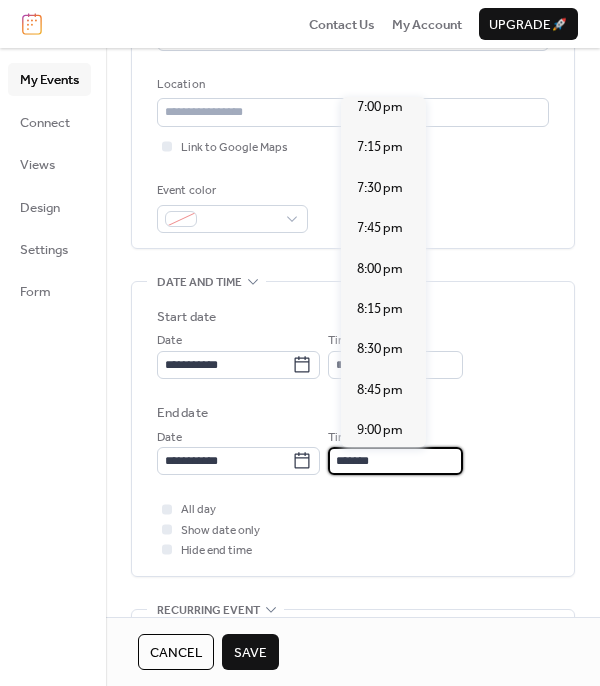scroll, scrollTop: 1200, scrollLeft: 0, axis: vertical 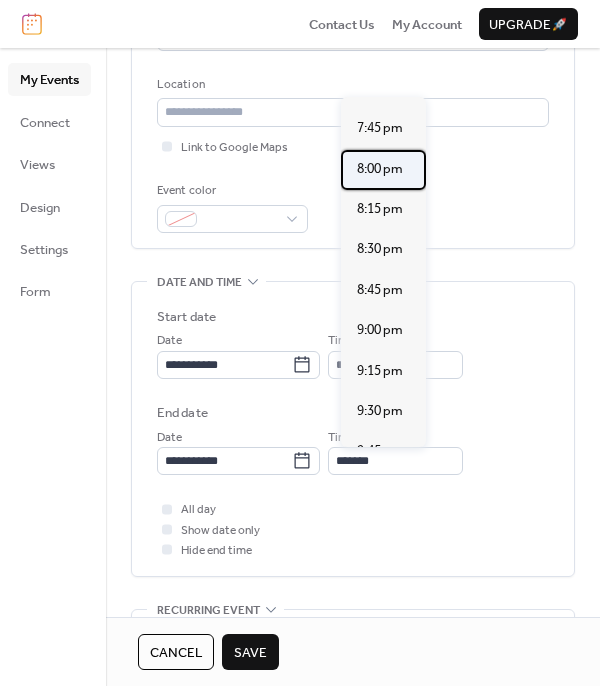 click on "8:00 pm" at bounding box center [380, 169] 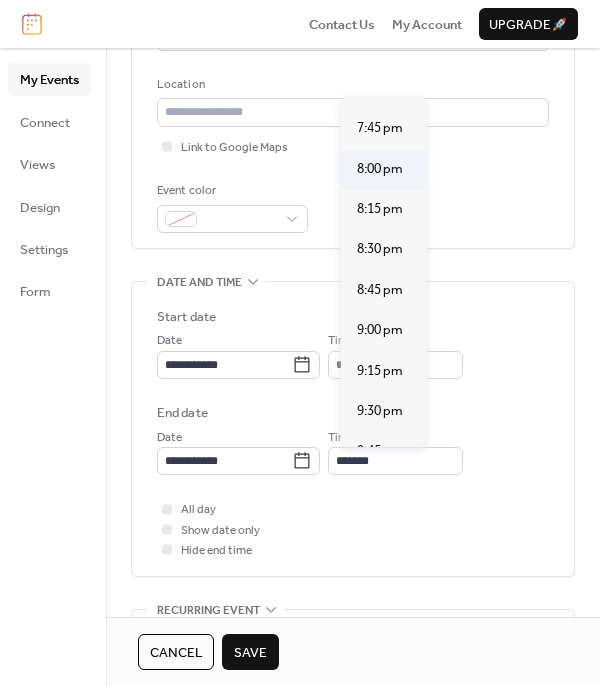 type on "*******" 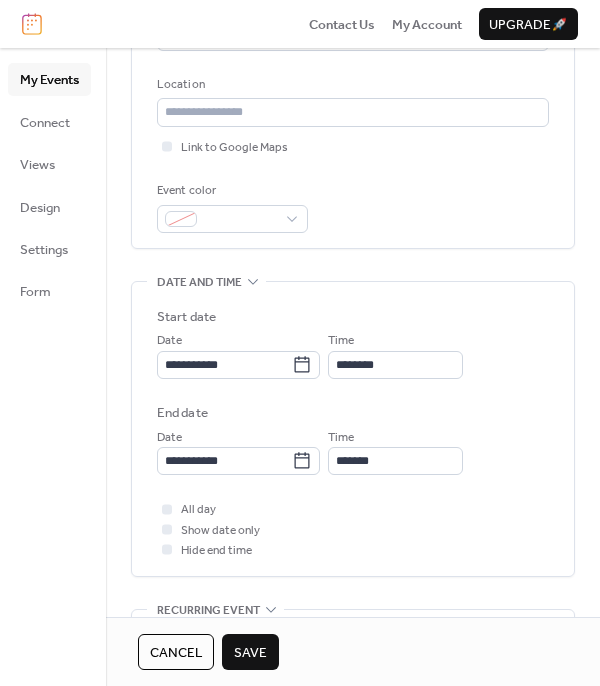 scroll, scrollTop: 200, scrollLeft: 0, axis: vertical 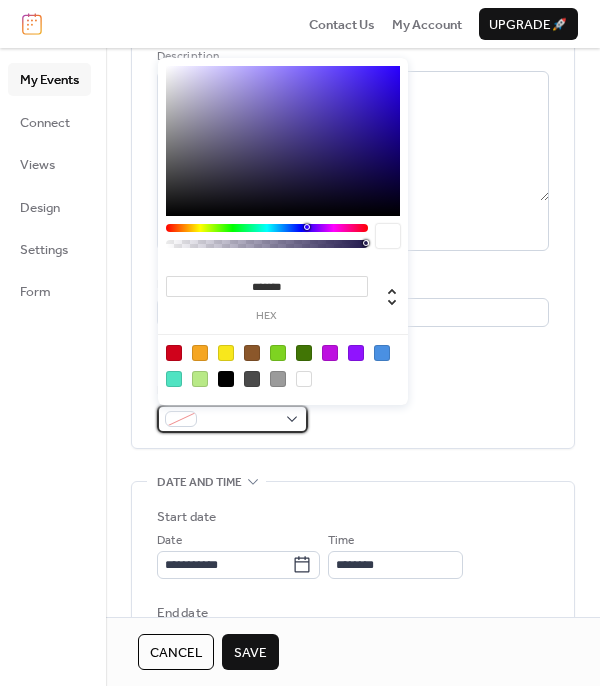 click at bounding box center [232, 419] 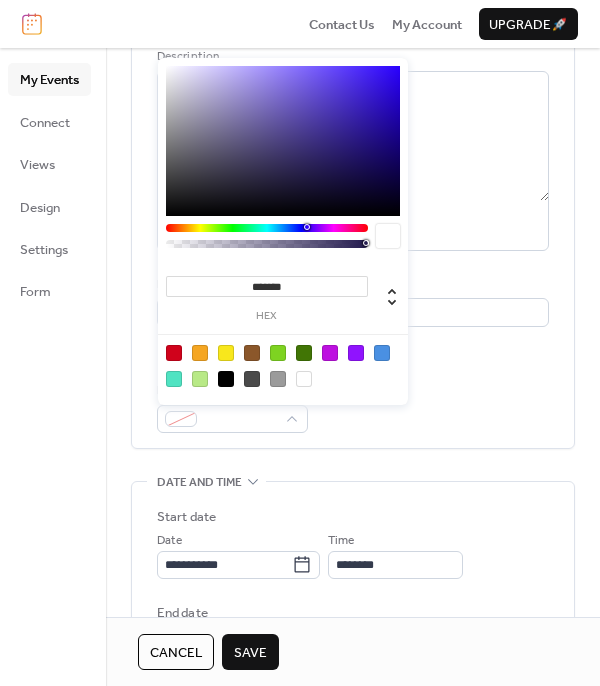 click at bounding box center (330, 353) 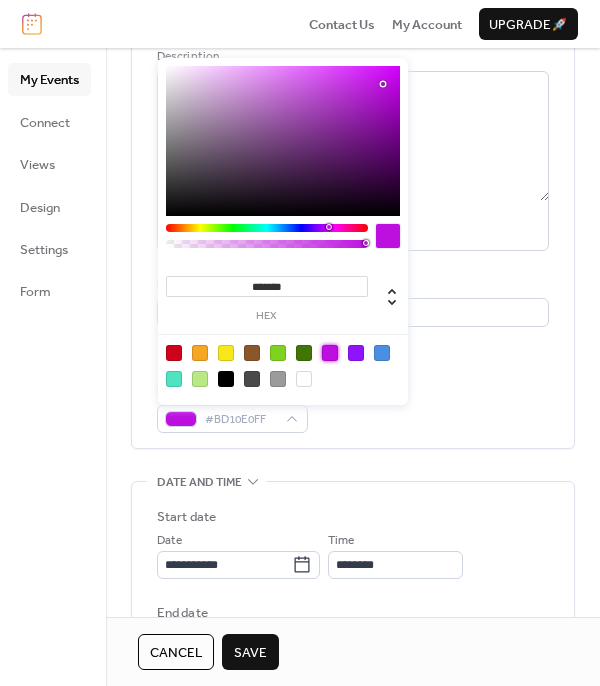type on "*******" 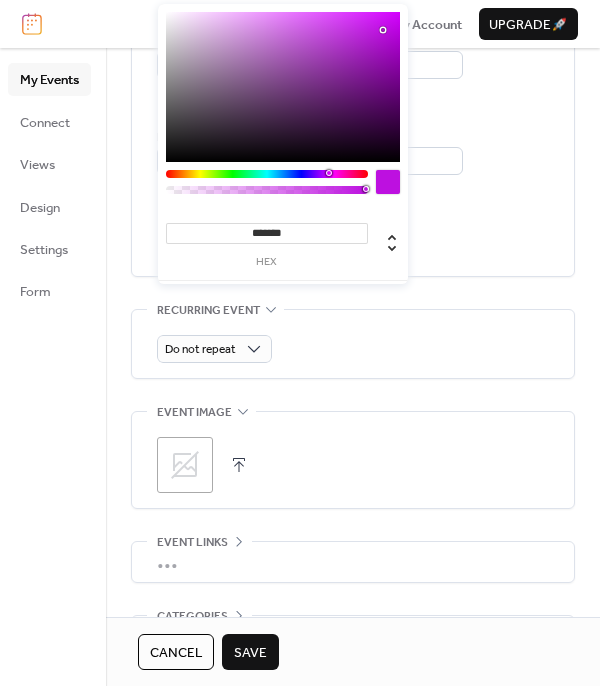 scroll, scrollTop: 834, scrollLeft: 0, axis: vertical 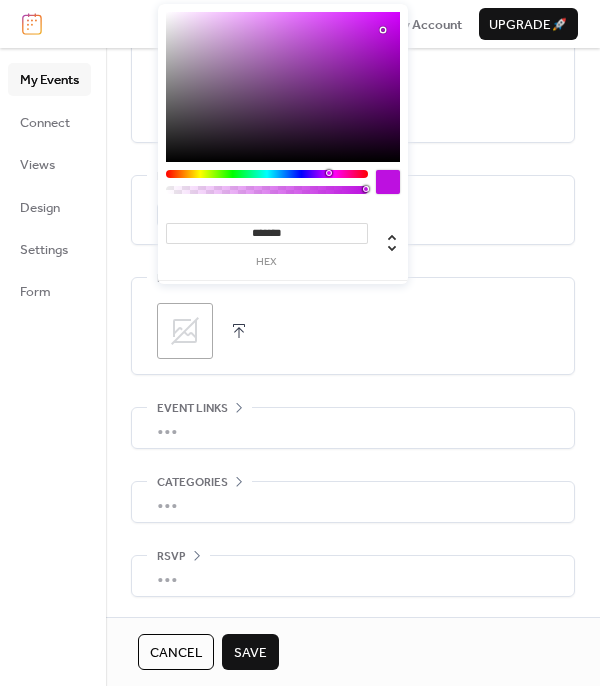 click on "Save" at bounding box center (250, 653) 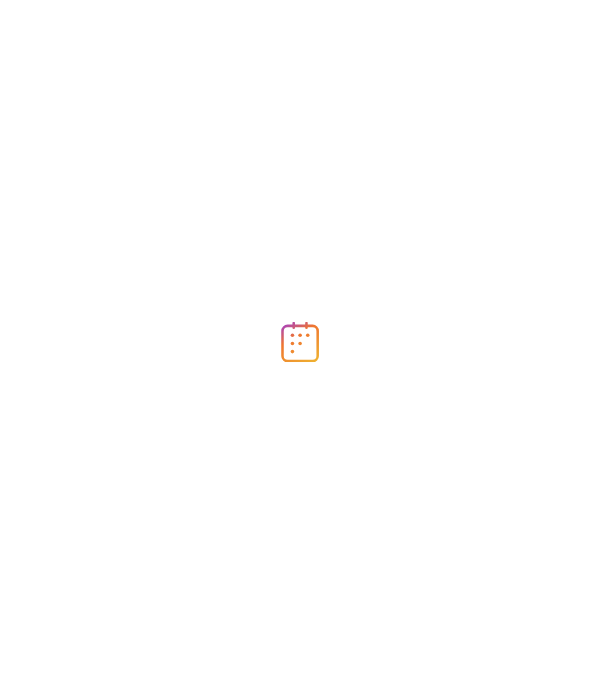 scroll, scrollTop: 0, scrollLeft: 0, axis: both 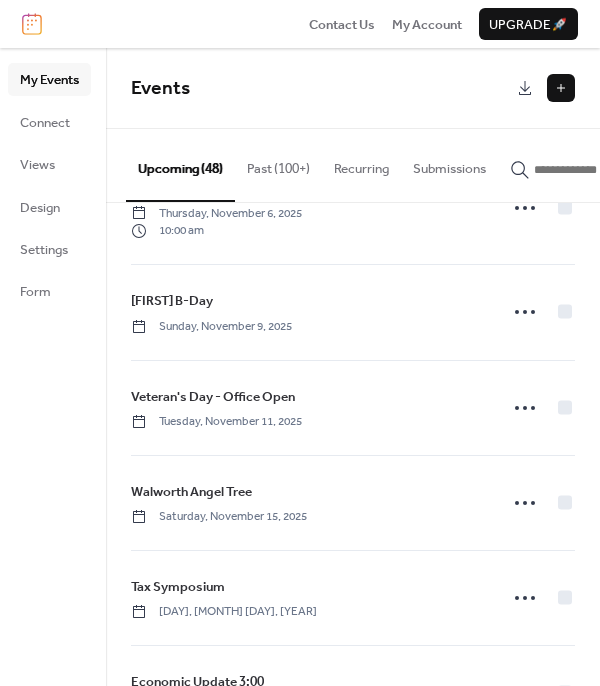 click at bounding box center (561, 88) 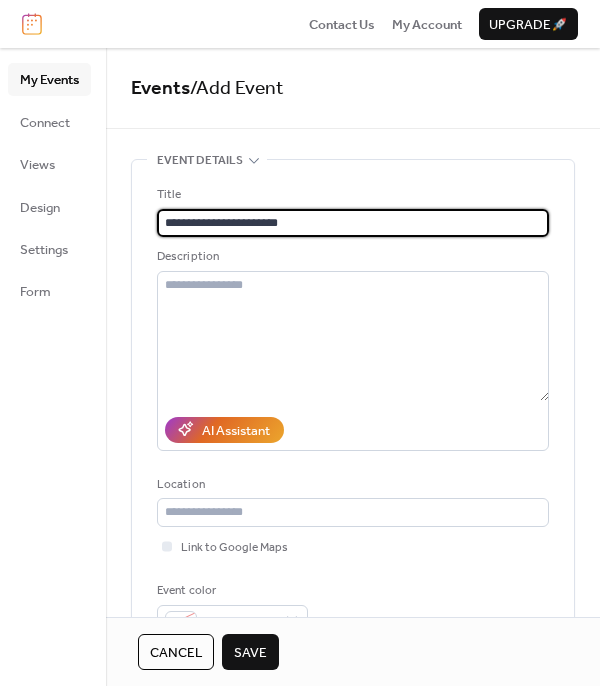 click on "**********" at bounding box center [353, 223] 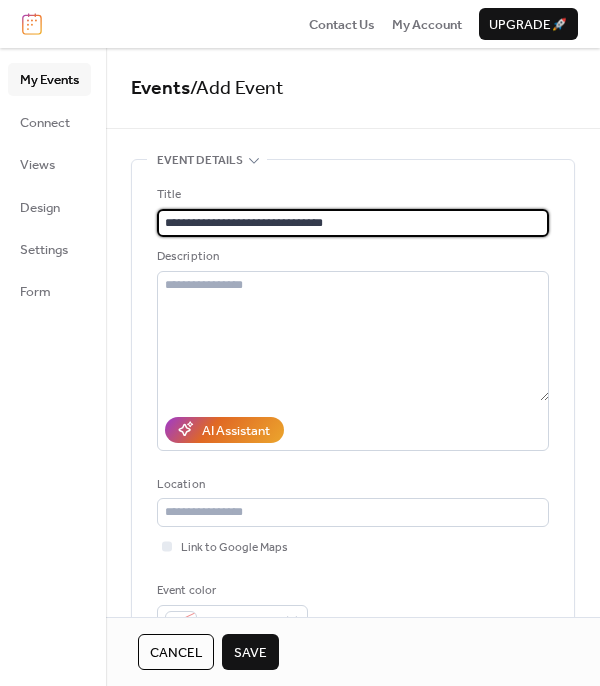 click on "**********" at bounding box center [353, 223] 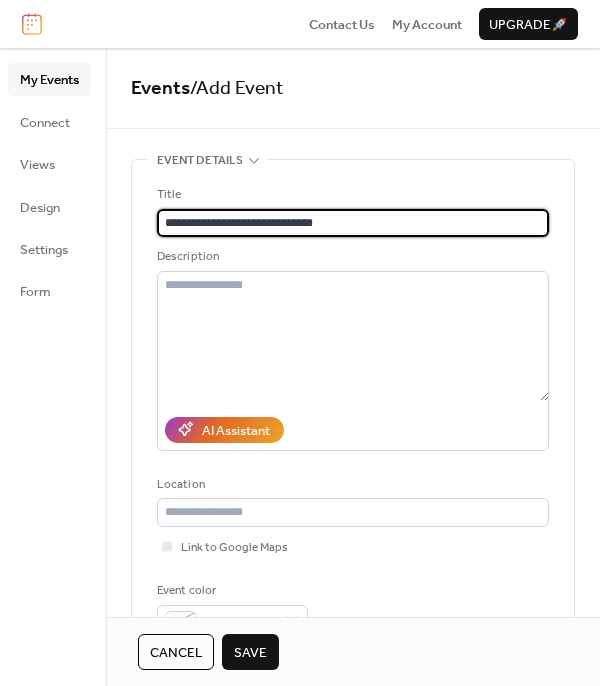 scroll, scrollTop: 200, scrollLeft: 0, axis: vertical 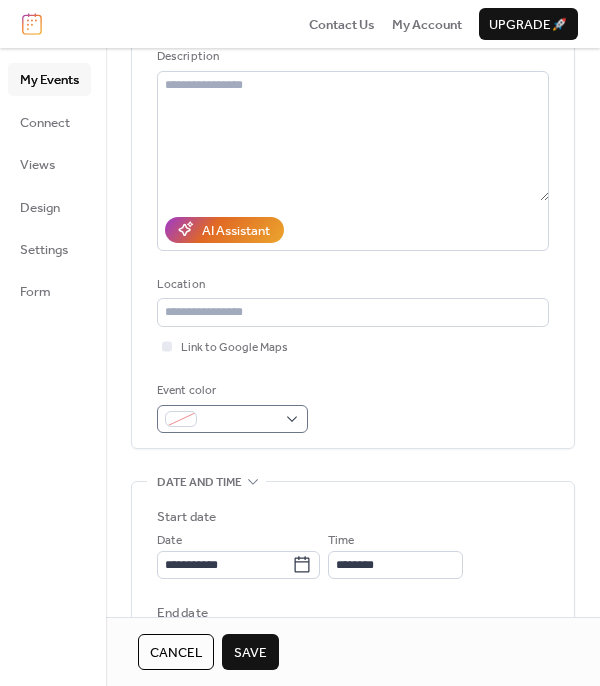 type on "**********" 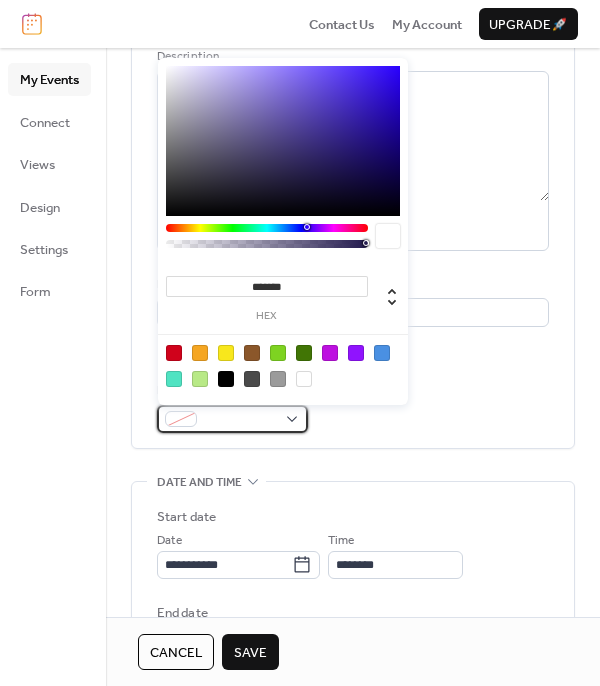 click at bounding box center [232, 419] 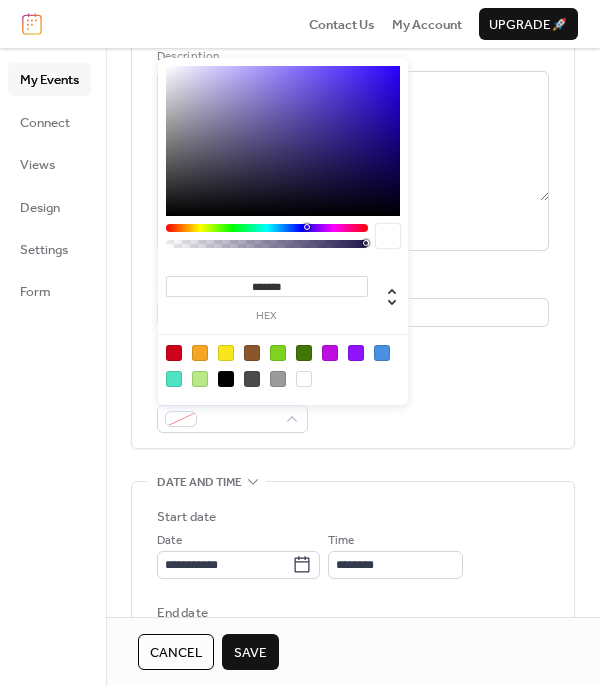 click at bounding box center [330, 353] 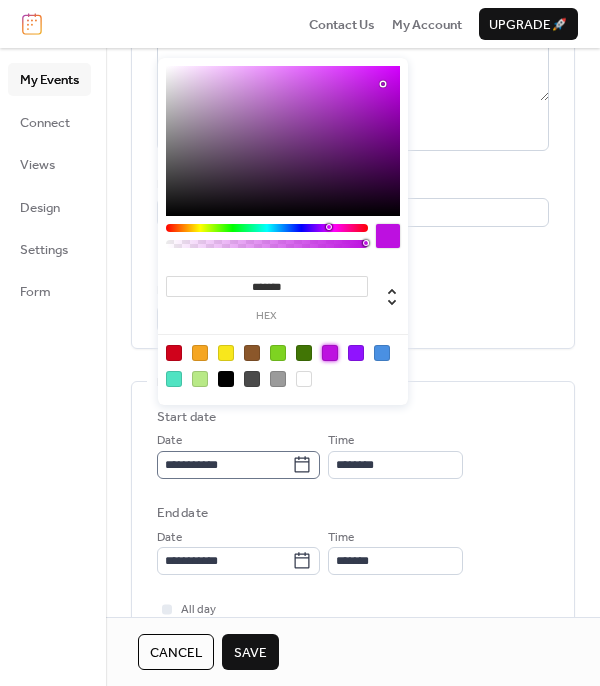scroll, scrollTop: 400, scrollLeft: 0, axis: vertical 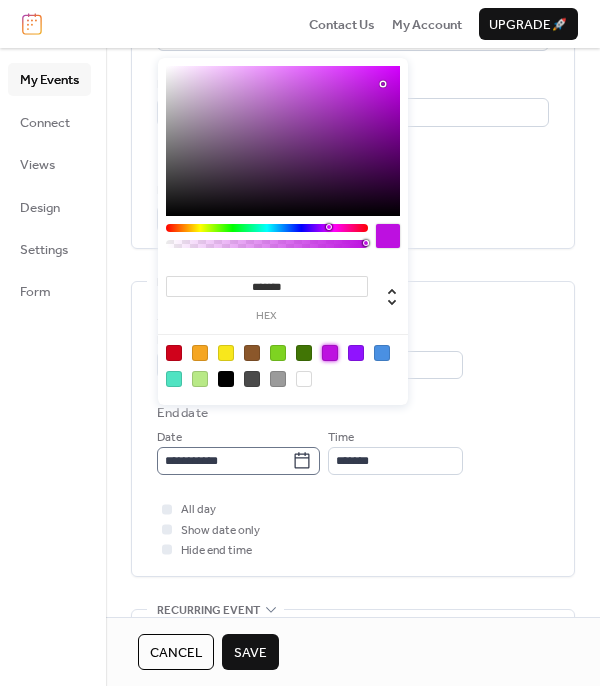click 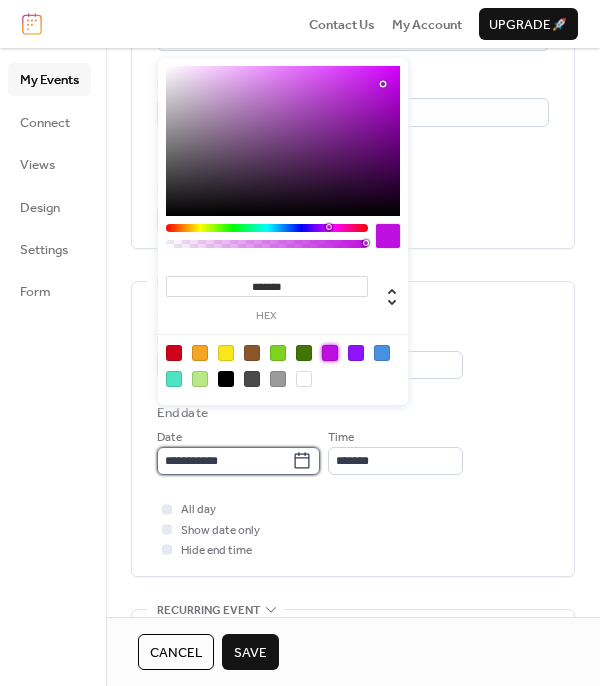 click on "**********" at bounding box center (224, 461) 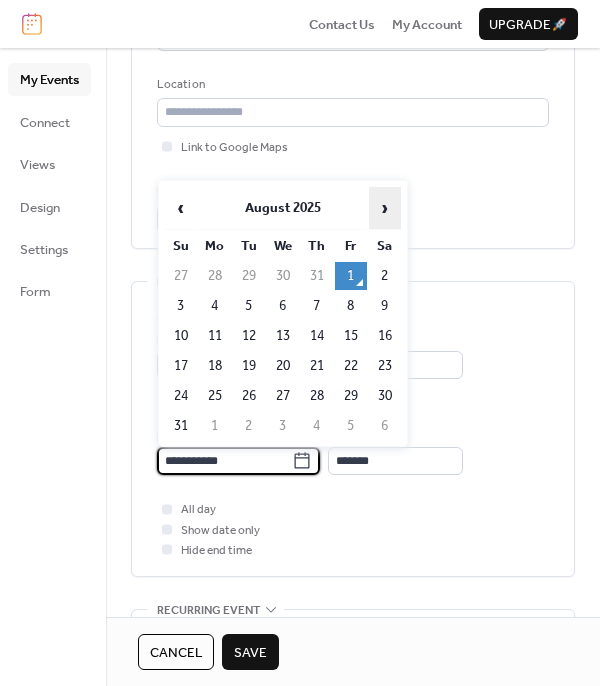 click on "›" at bounding box center (385, 208) 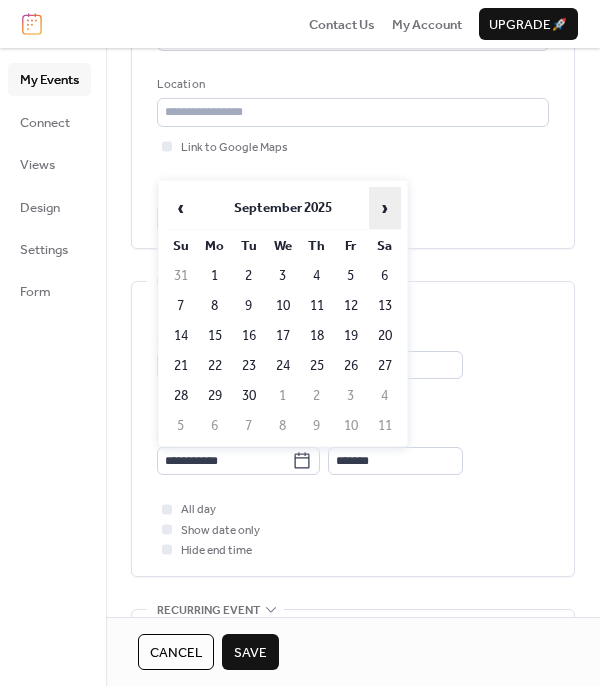 click on "›" at bounding box center (385, 208) 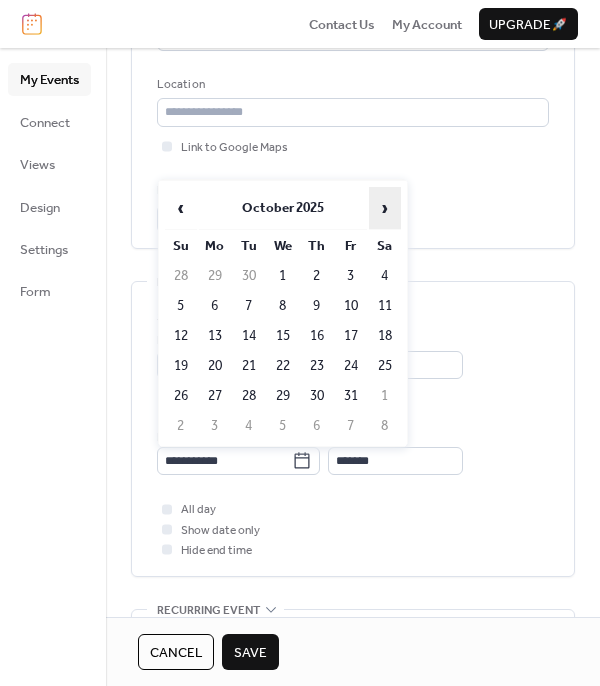 click on "›" at bounding box center (385, 208) 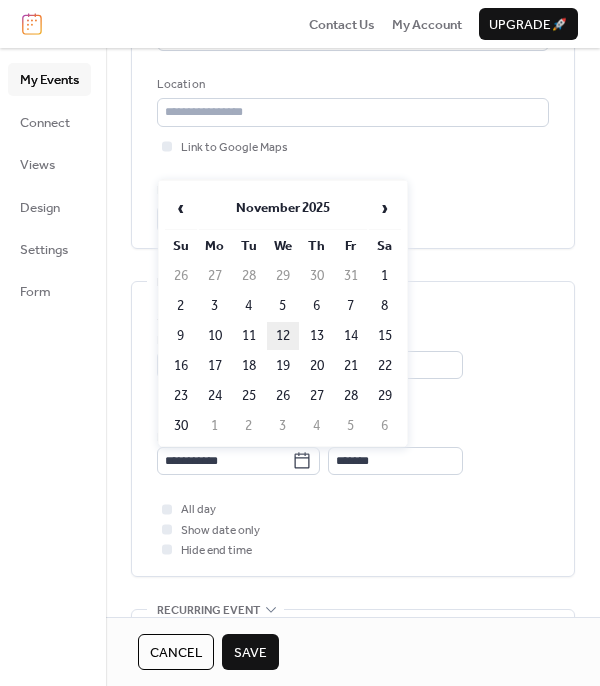 click on "12" at bounding box center (283, 336) 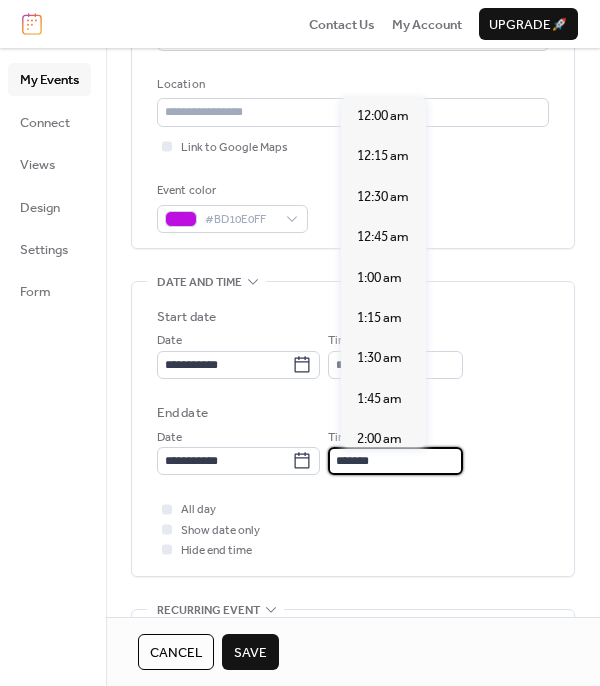 click on "*******" at bounding box center [395, 461] 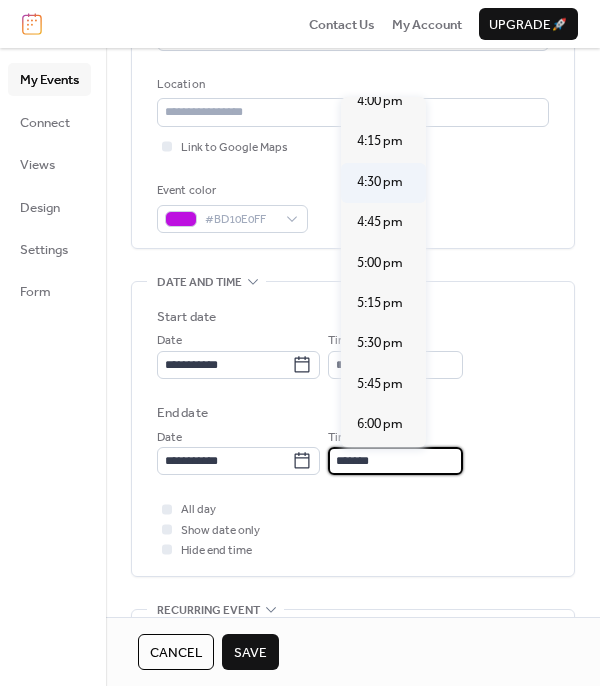 scroll, scrollTop: 2701, scrollLeft: 0, axis: vertical 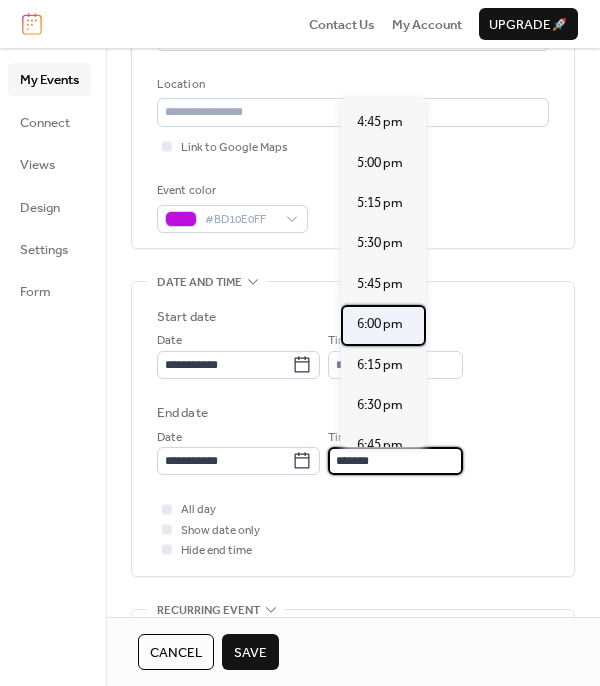click on "6:00 pm" at bounding box center [380, 324] 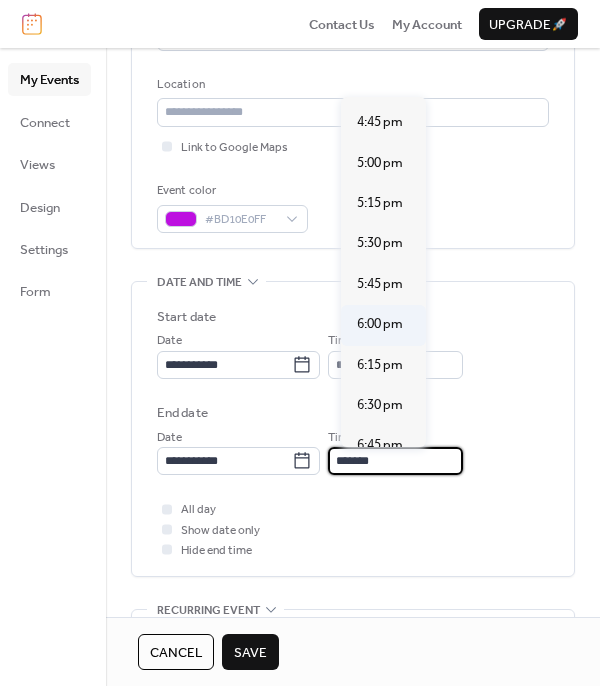 type on "*******" 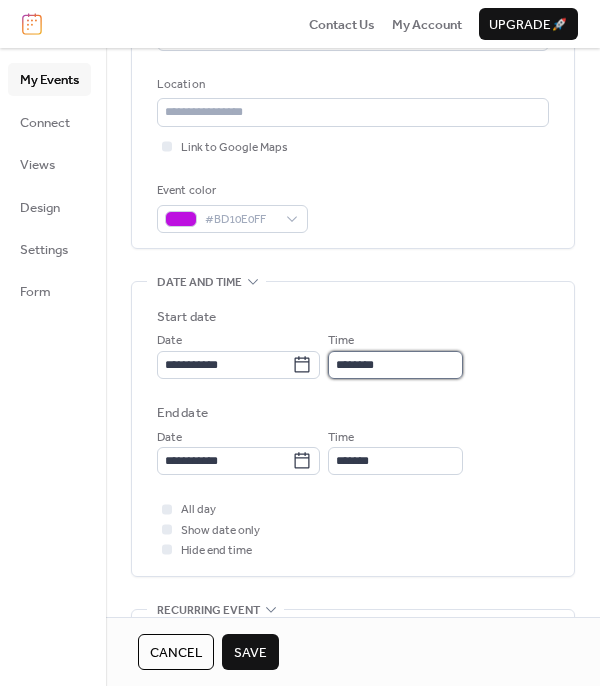 click on "********" at bounding box center (395, 365) 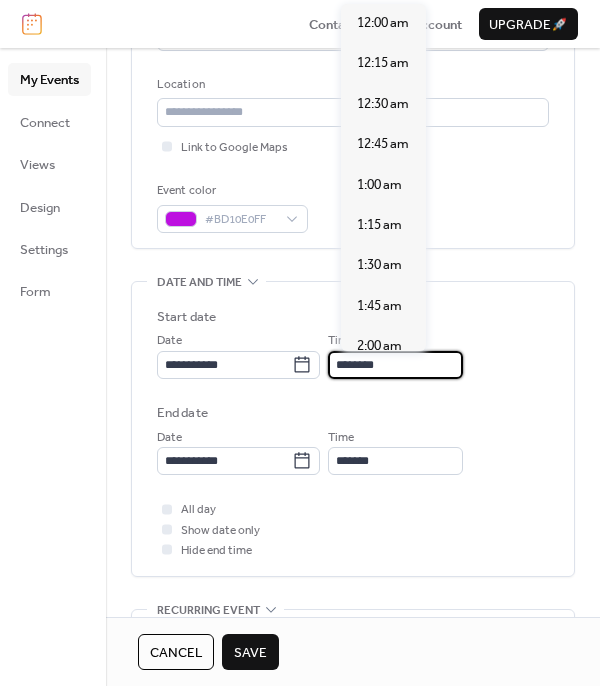 scroll, scrollTop: 1940, scrollLeft: 0, axis: vertical 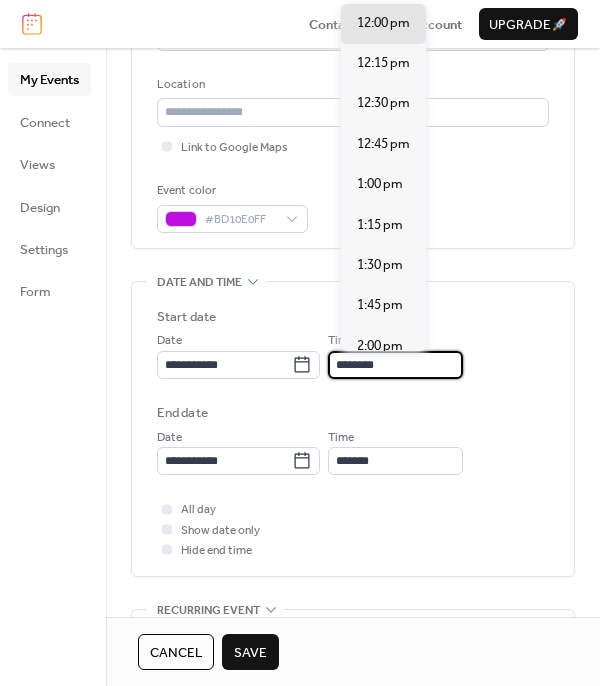click on "End date" at bounding box center (353, 413) 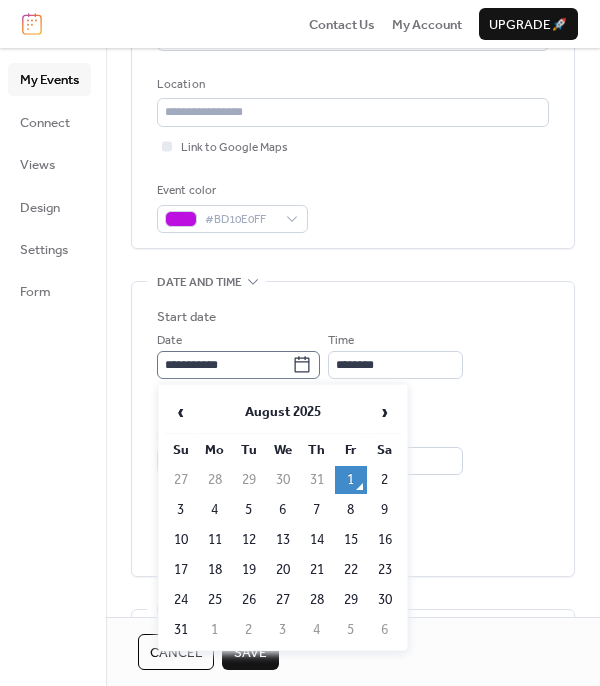 click 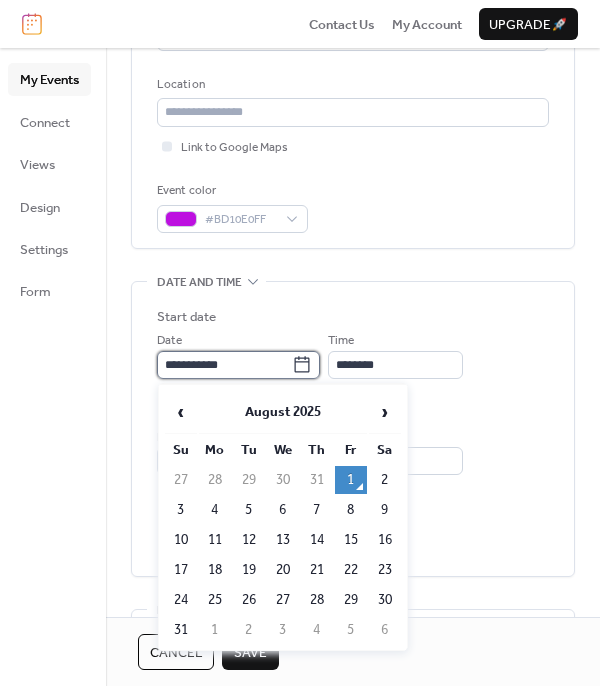 click on "**********" at bounding box center [224, 365] 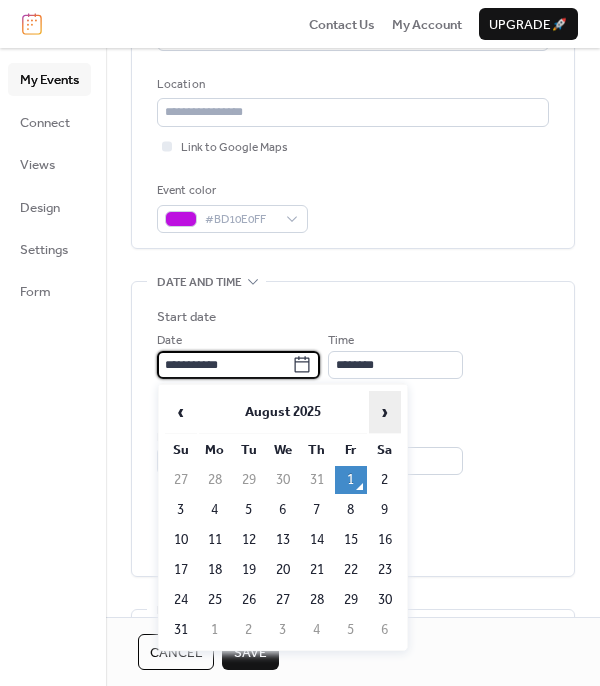 click on "›" at bounding box center [385, 412] 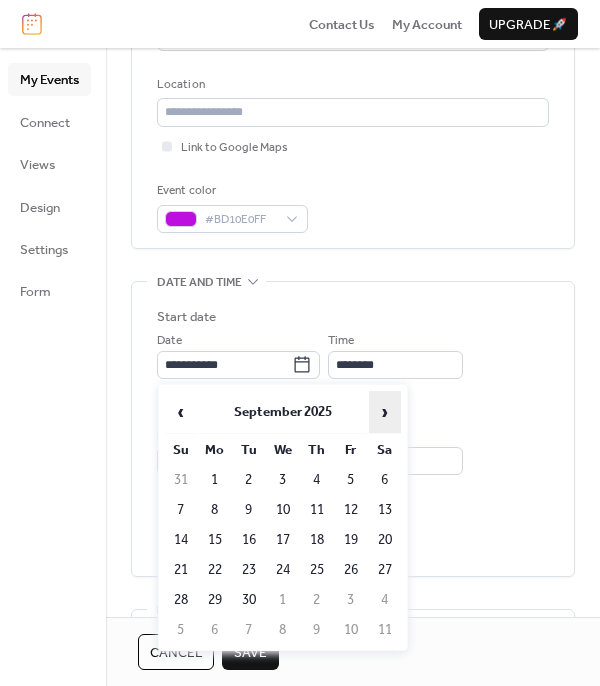 click on "›" at bounding box center (385, 412) 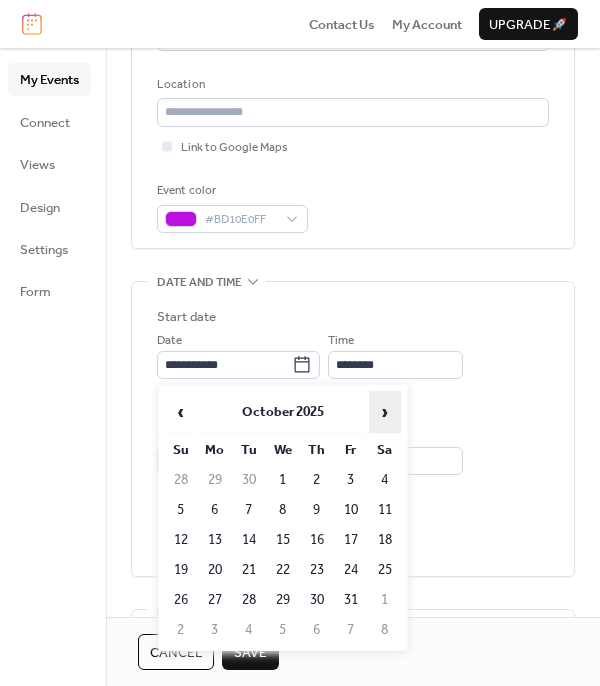 click on "›" at bounding box center (385, 412) 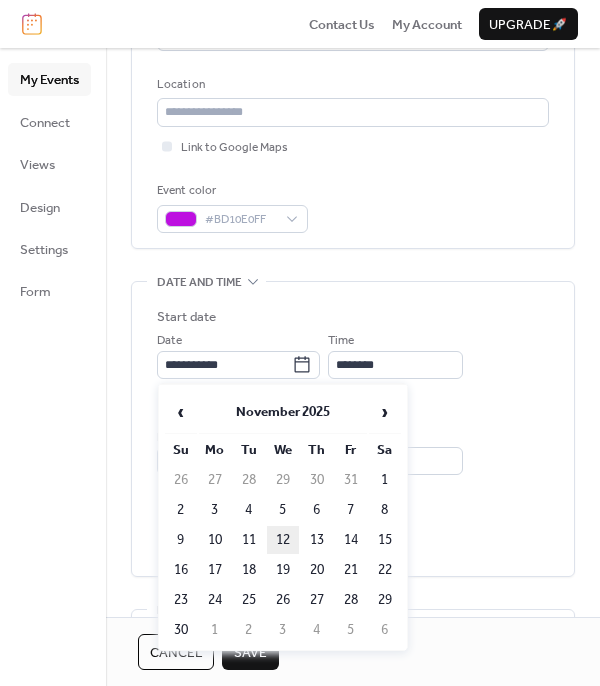 click on "12" at bounding box center (283, 540) 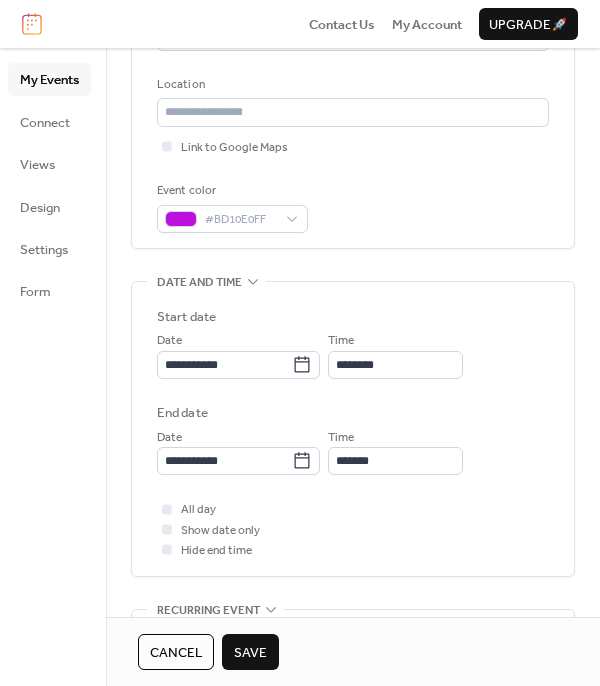 click on "Save" at bounding box center [250, 652] 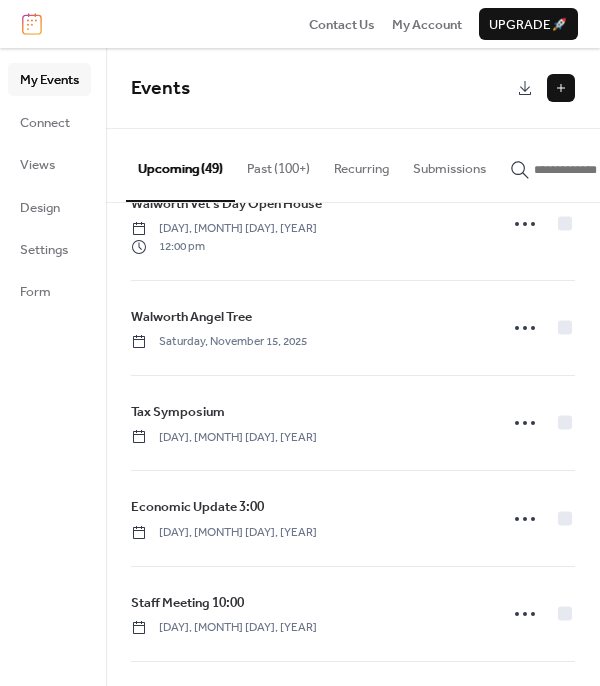 scroll, scrollTop: 2944, scrollLeft: 0, axis: vertical 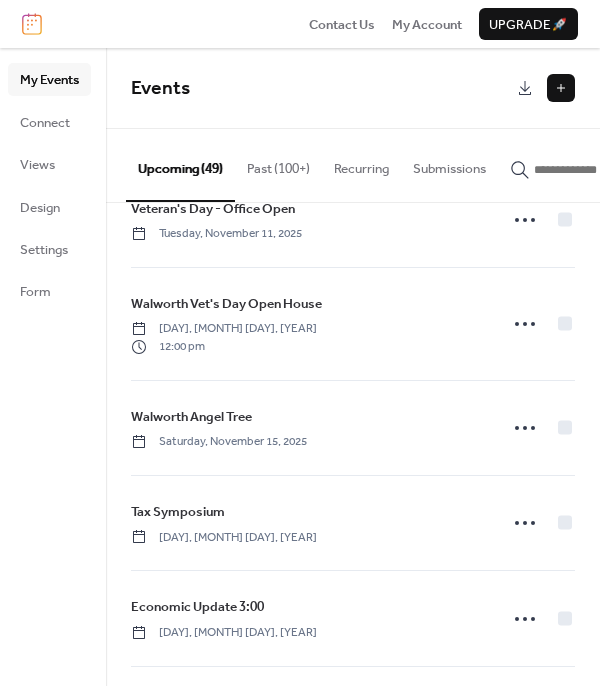 click at bounding box center (561, 88) 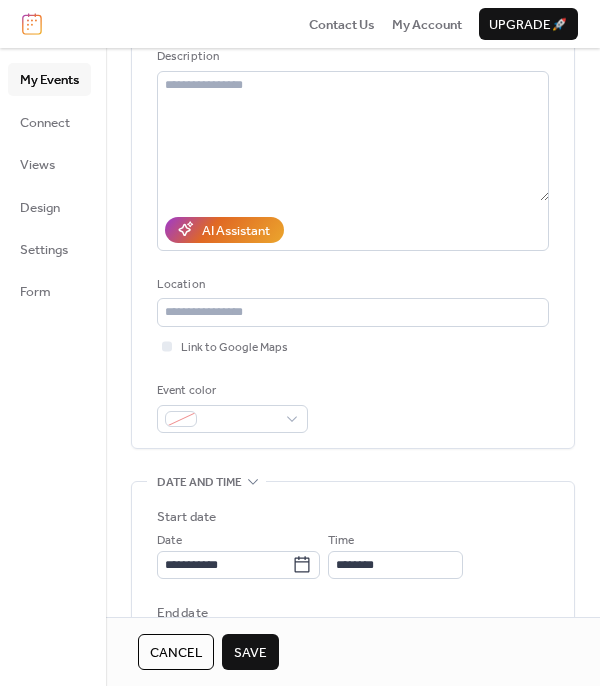 scroll, scrollTop: 400, scrollLeft: 0, axis: vertical 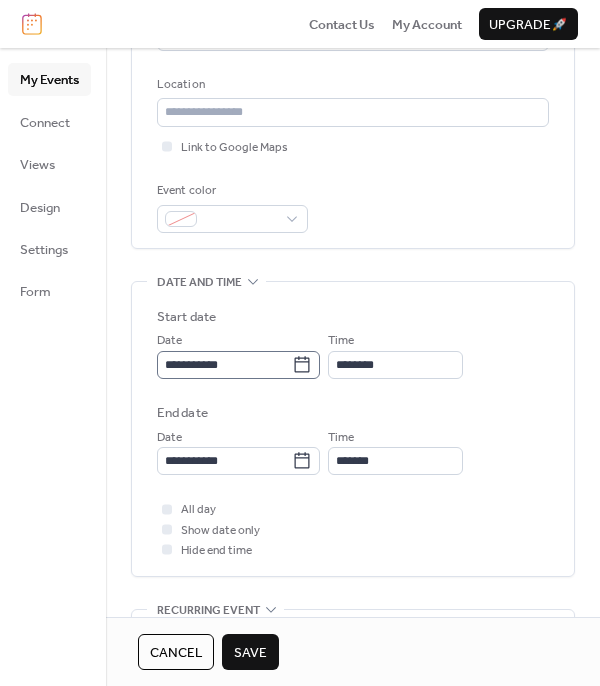 type on "**********" 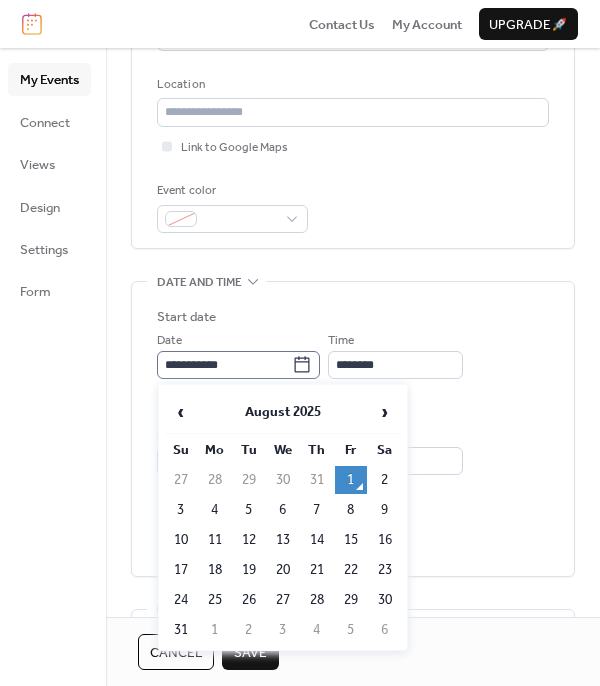 click 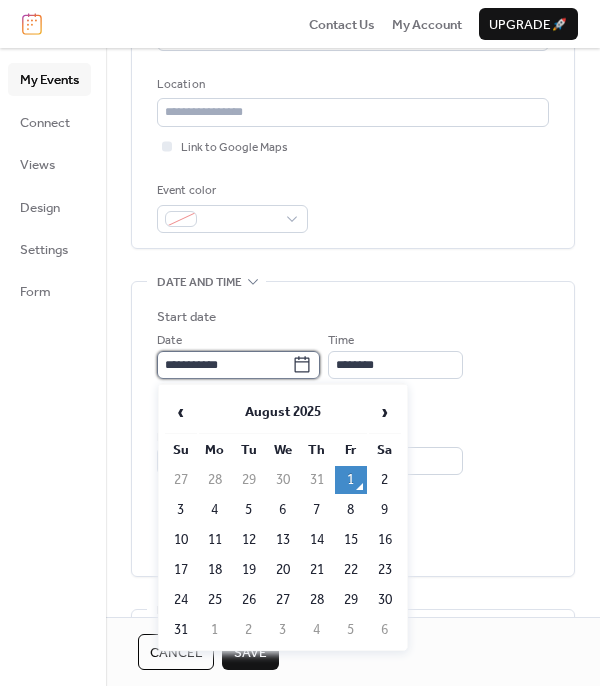 click on "**********" at bounding box center (224, 365) 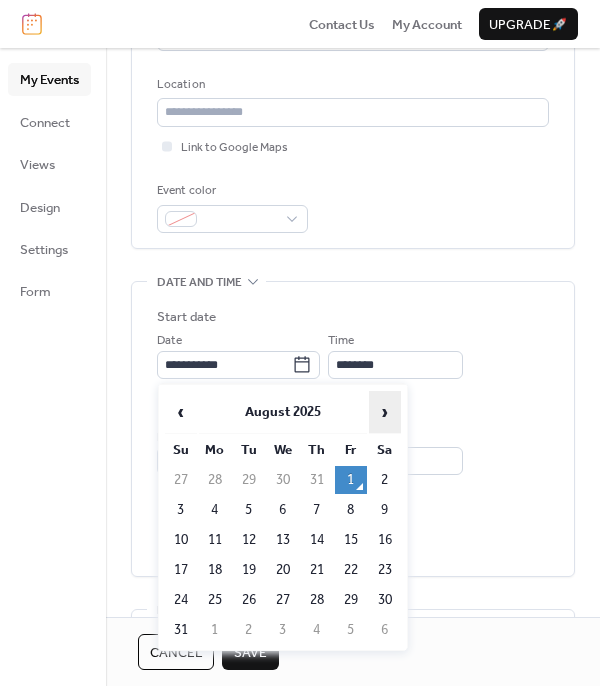 click on "›" at bounding box center (385, 412) 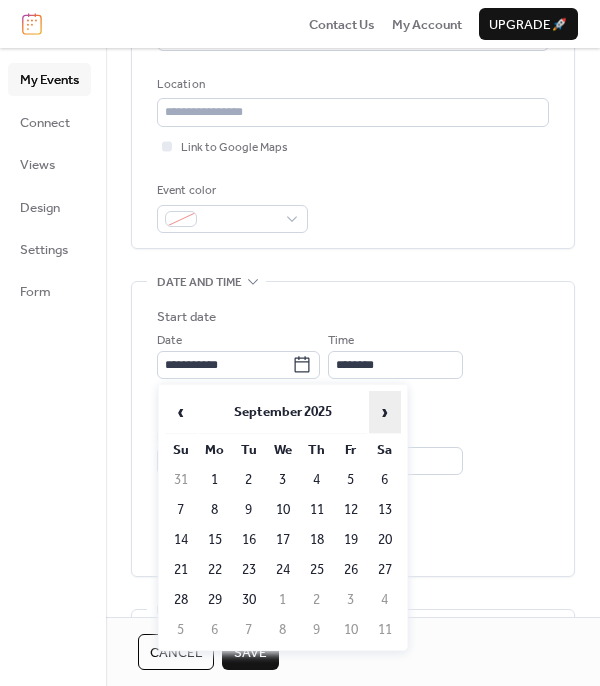 click on "›" at bounding box center (385, 412) 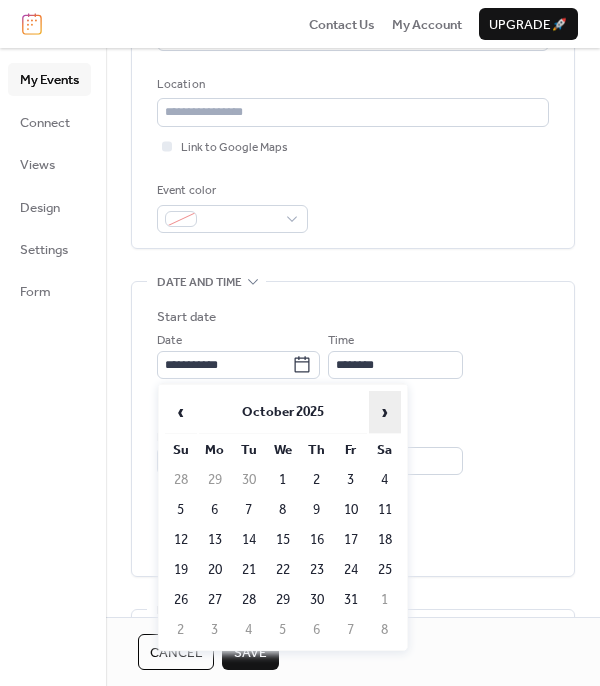 click on "›" at bounding box center (385, 412) 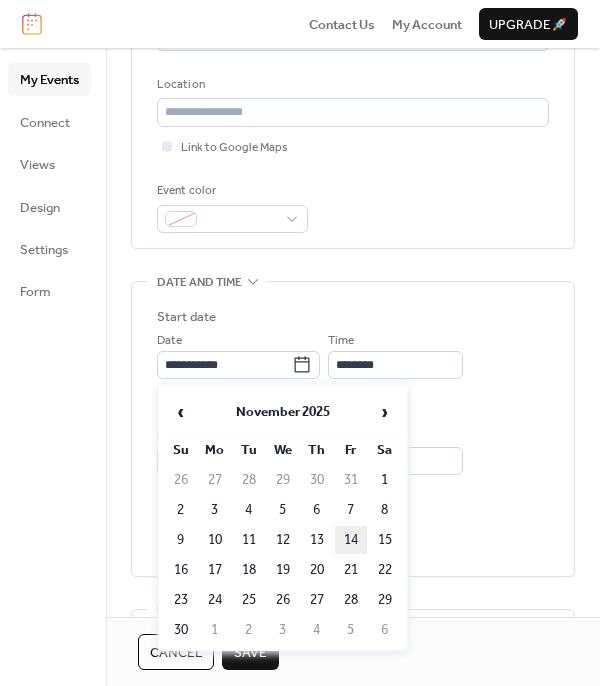 click on "14" at bounding box center (351, 540) 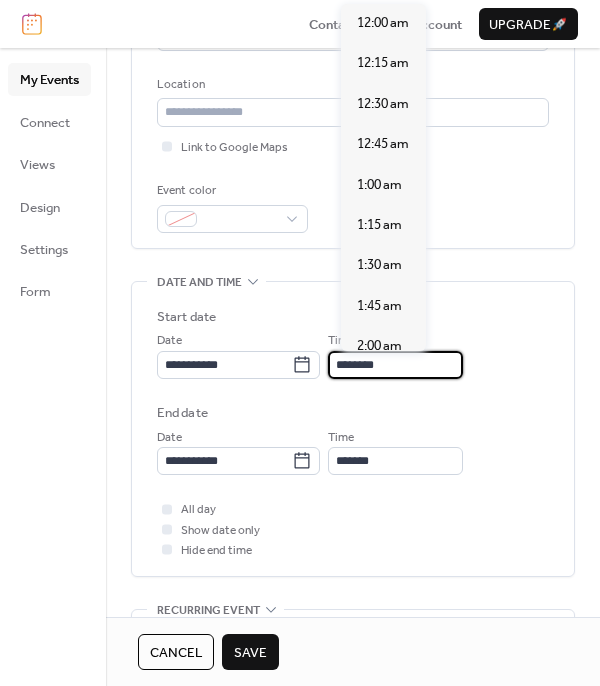click on "********" at bounding box center (395, 365) 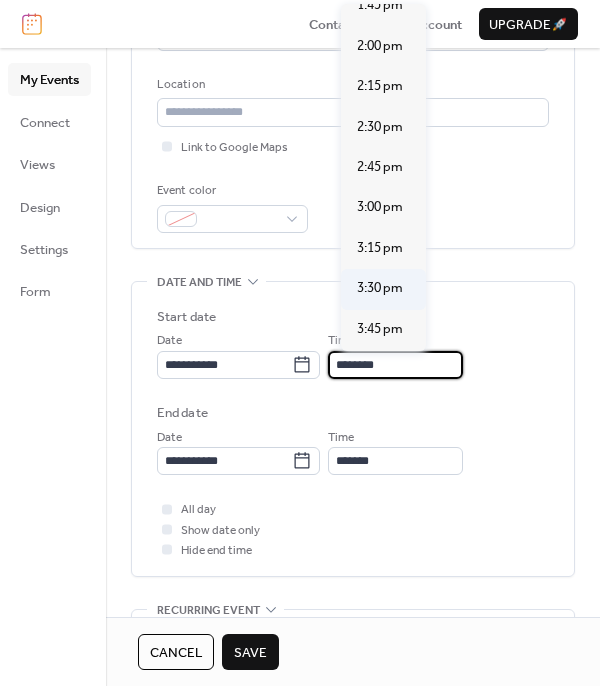 scroll, scrollTop: 2440, scrollLeft: 0, axis: vertical 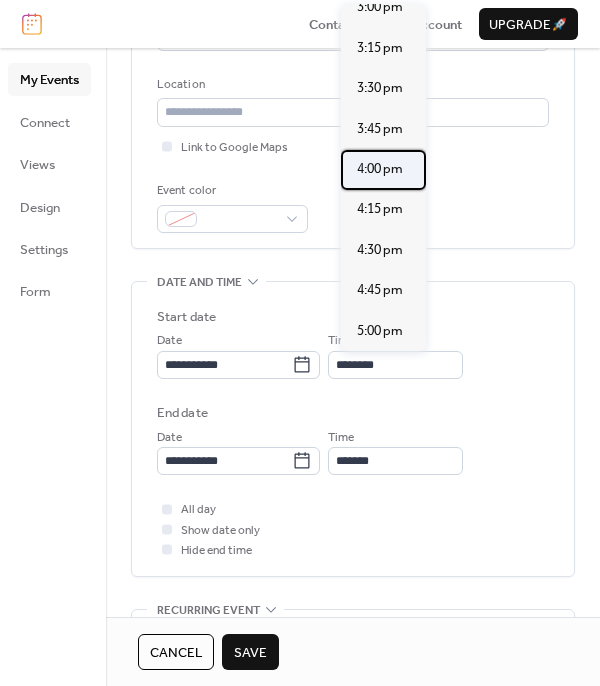 click on "4:00 pm" at bounding box center (380, 169) 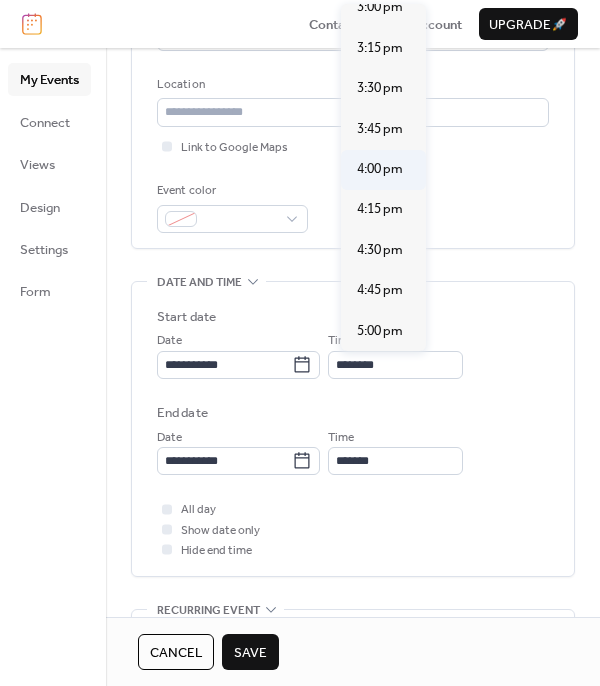 type on "*******" 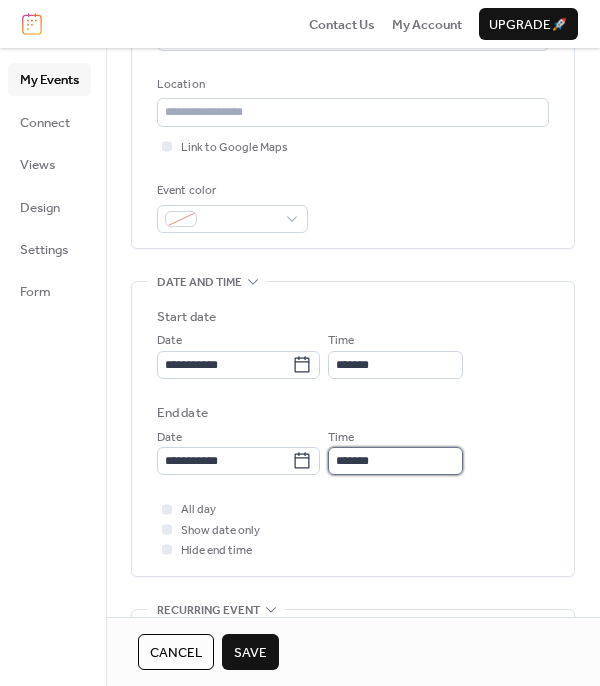 click on "*******" at bounding box center [395, 461] 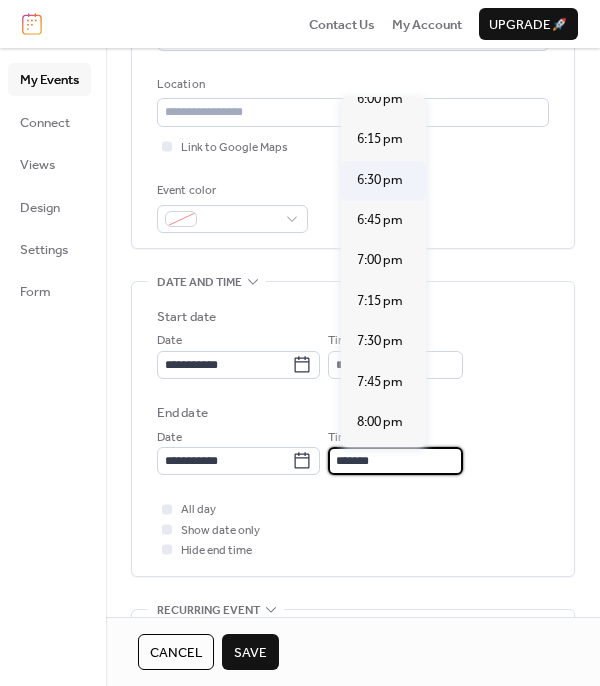 scroll, scrollTop: 400, scrollLeft: 0, axis: vertical 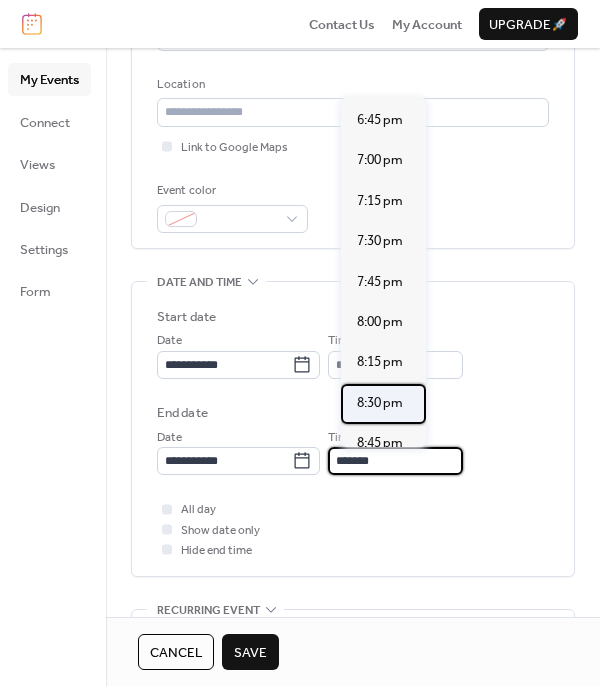 click on "8:30 pm" at bounding box center (380, 403) 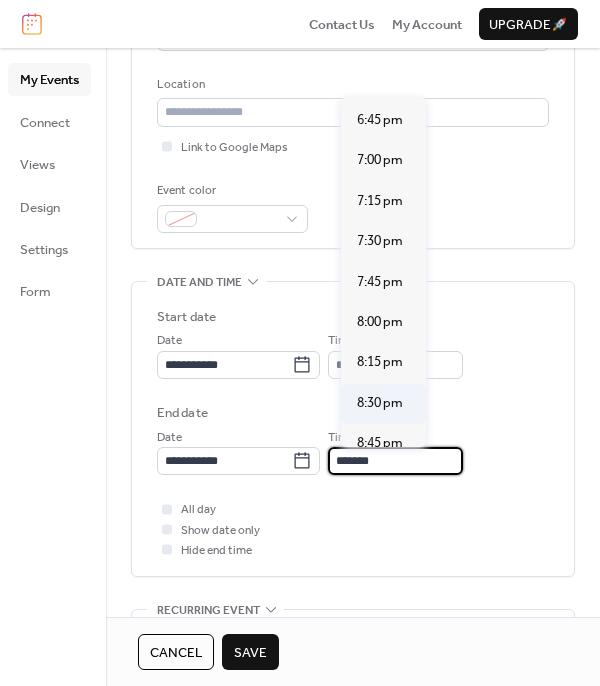 type on "*******" 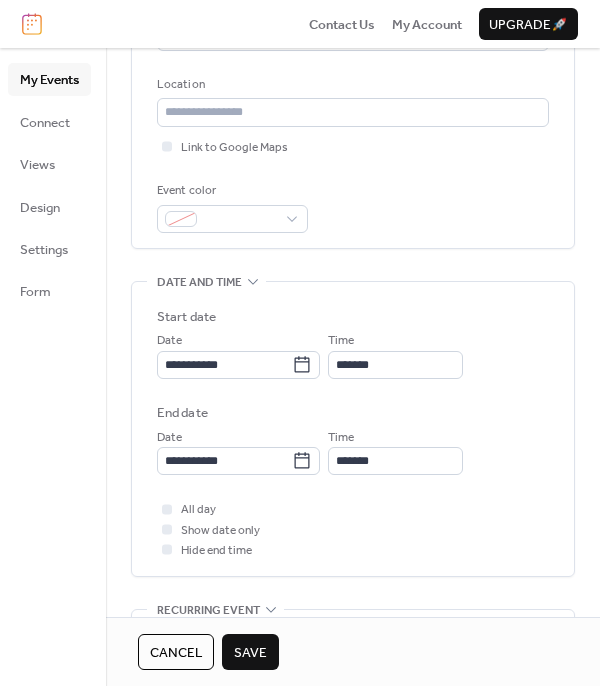 scroll, scrollTop: 300, scrollLeft: 0, axis: vertical 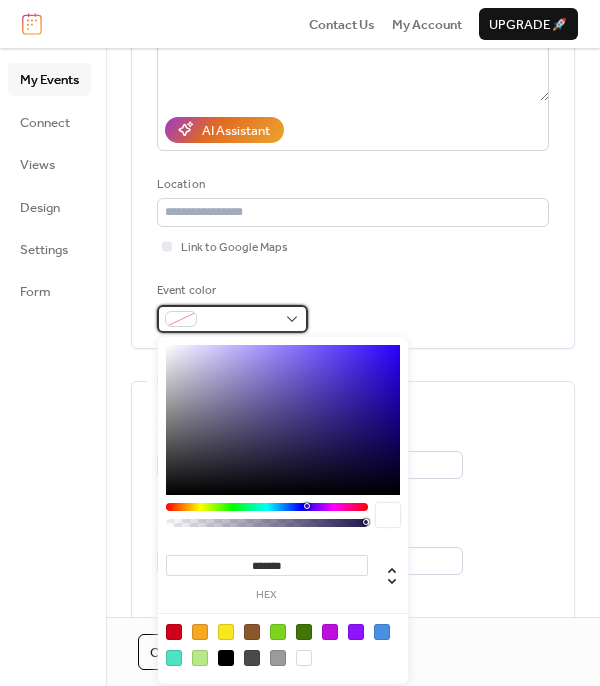 click at bounding box center [232, 319] 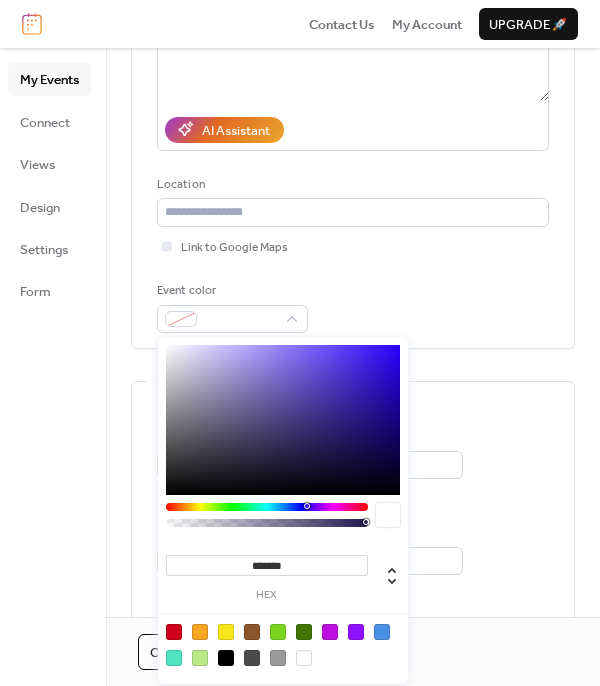 click at bounding box center (330, 632) 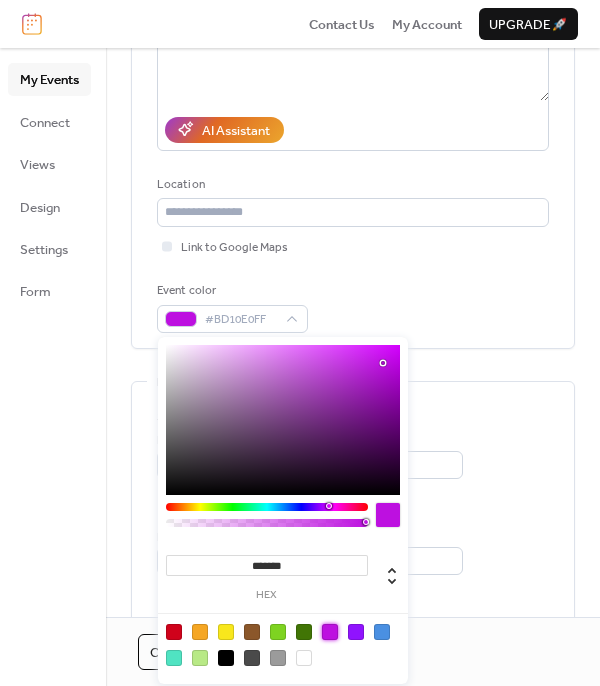click on "Event color #BD10E0FF" at bounding box center (353, 307) 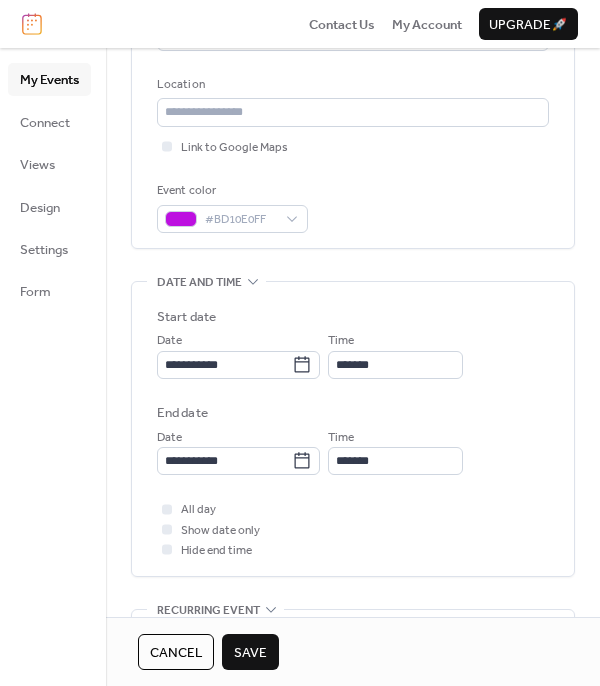 scroll, scrollTop: 500, scrollLeft: 0, axis: vertical 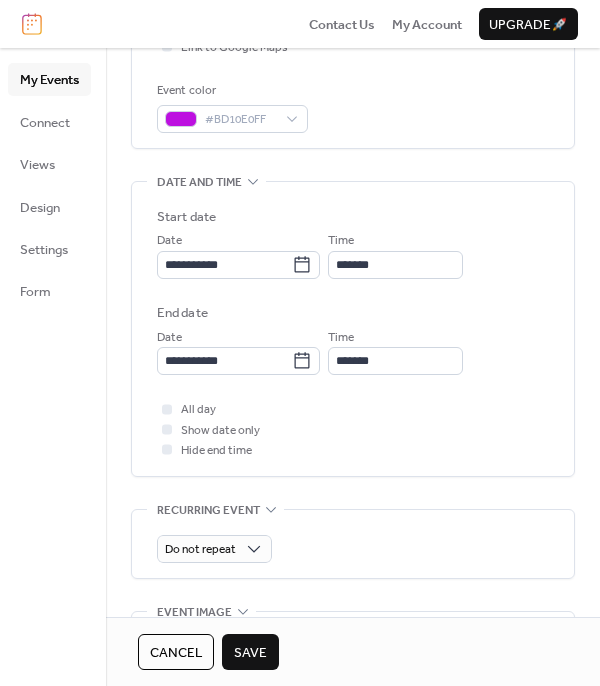 click on "Save" at bounding box center [250, 653] 